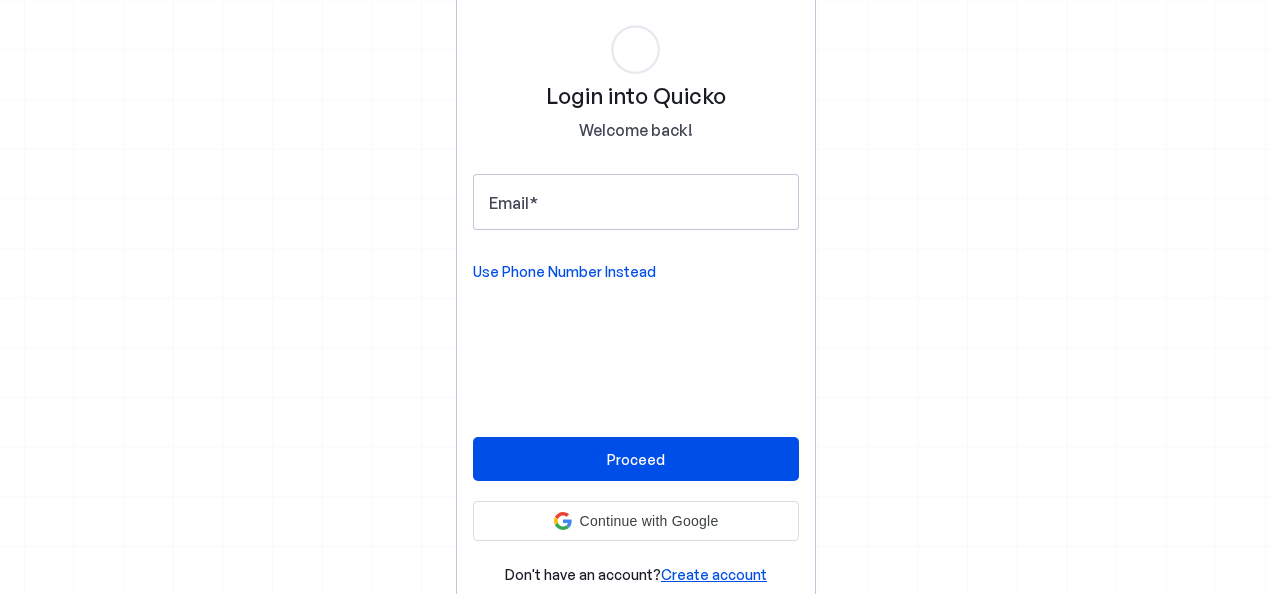 scroll, scrollTop: 0, scrollLeft: 0, axis: both 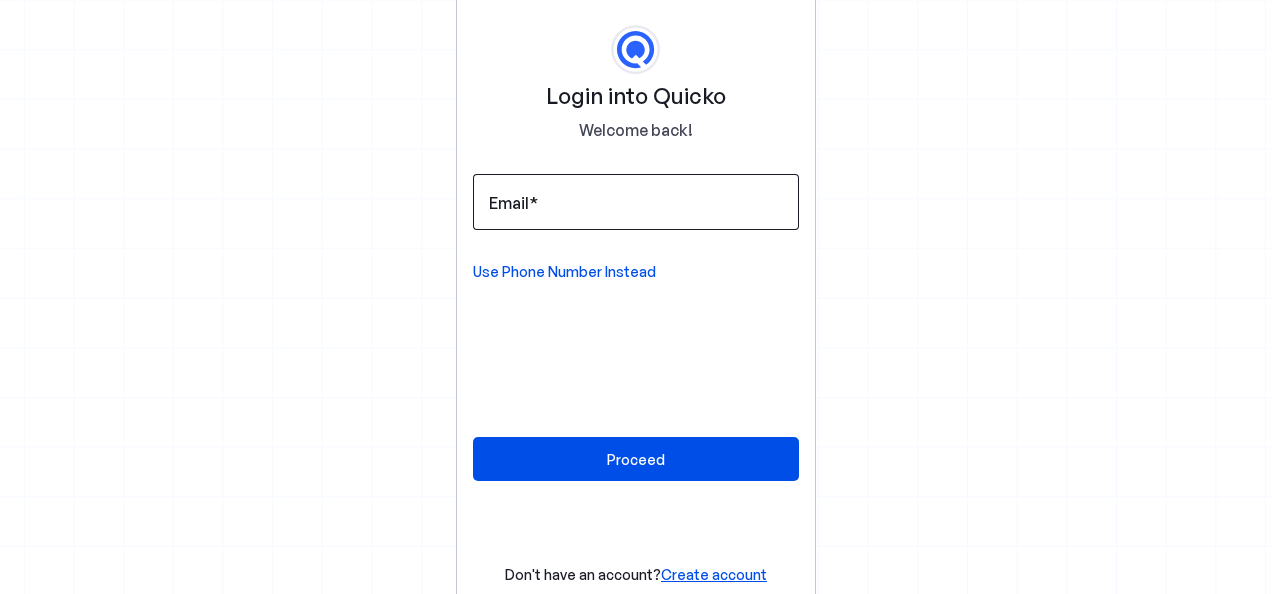 click at bounding box center [636, 202] 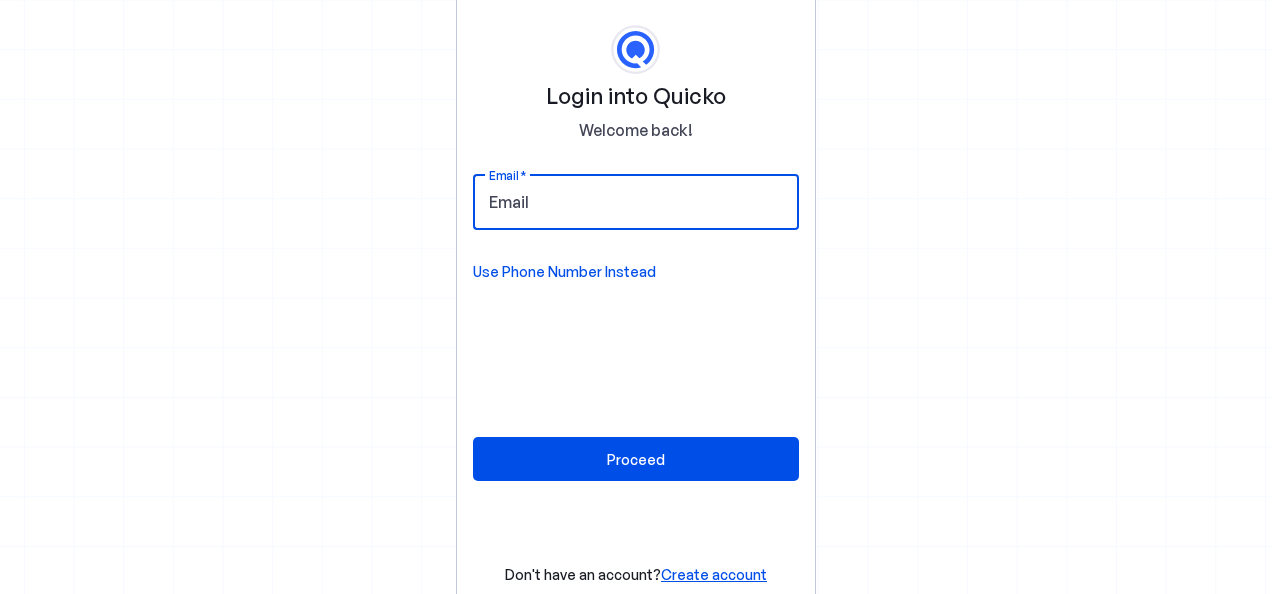 click on "Email" at bounding box center [636, 202] 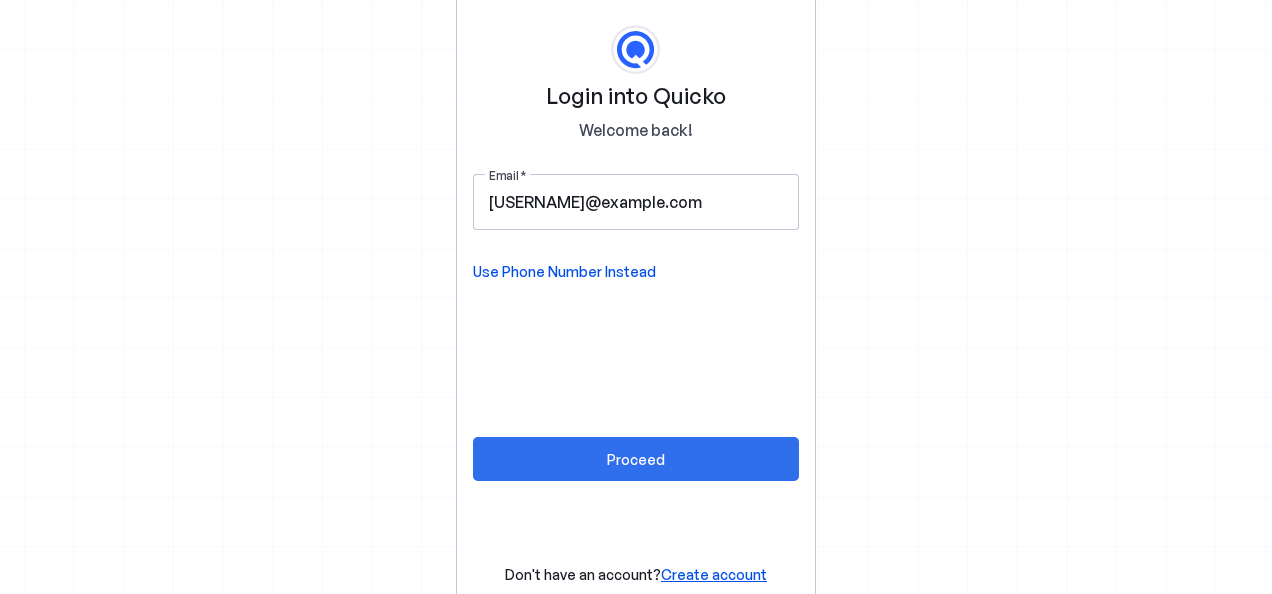click on "Proceed" at bounding box center [636, 459] 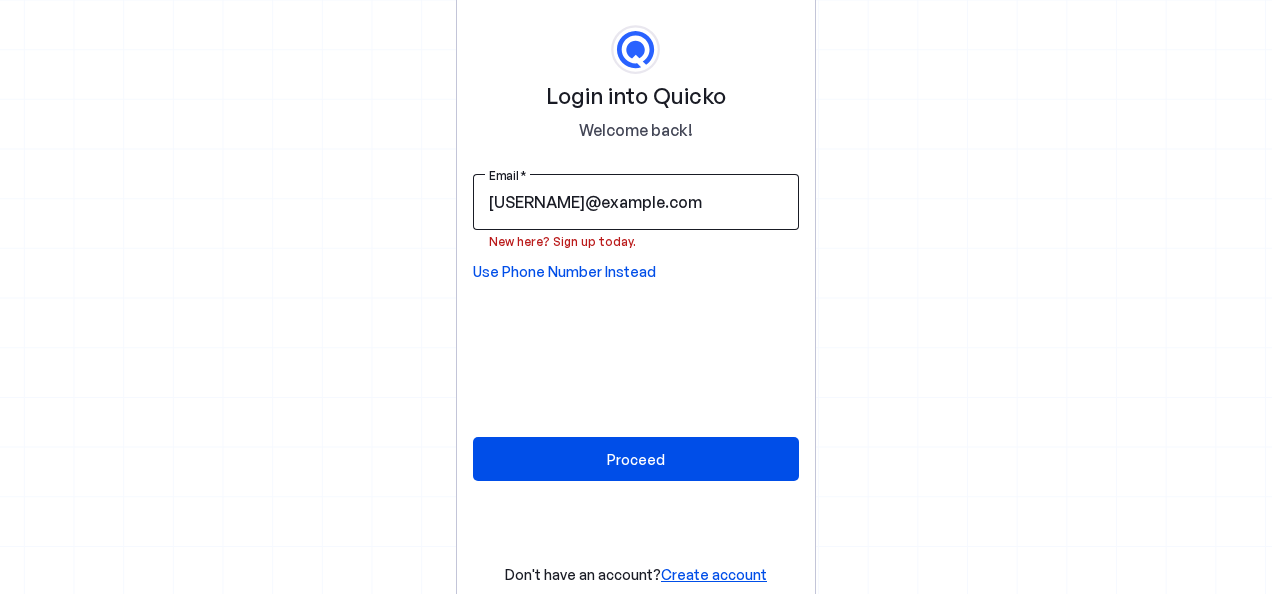 click on "apuroop.kalapala@efkonindia.com" at bounding box center (636, 202) 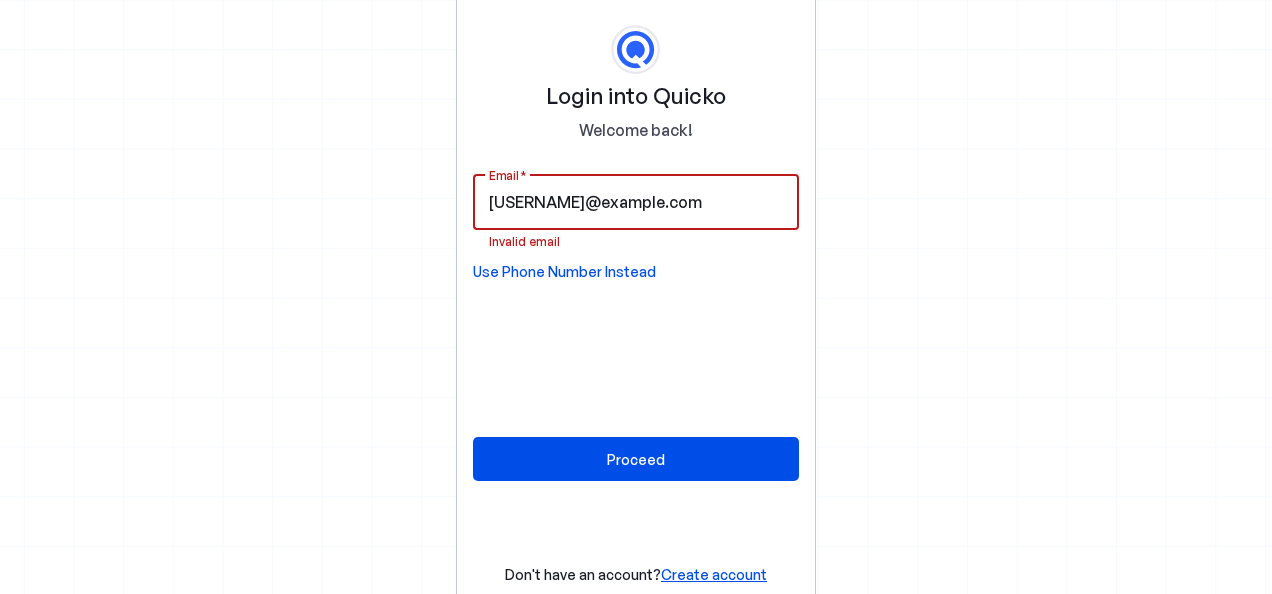 type on "apuroop.iitr.uec@gmail.com" 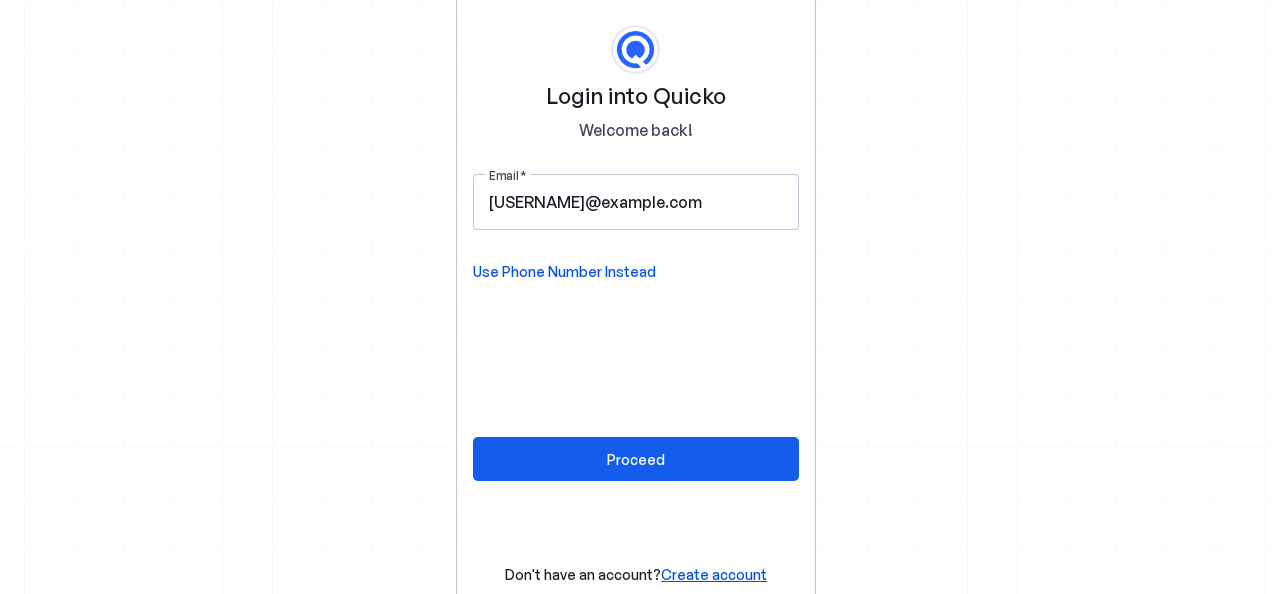 click at bounding box center [636, 459] 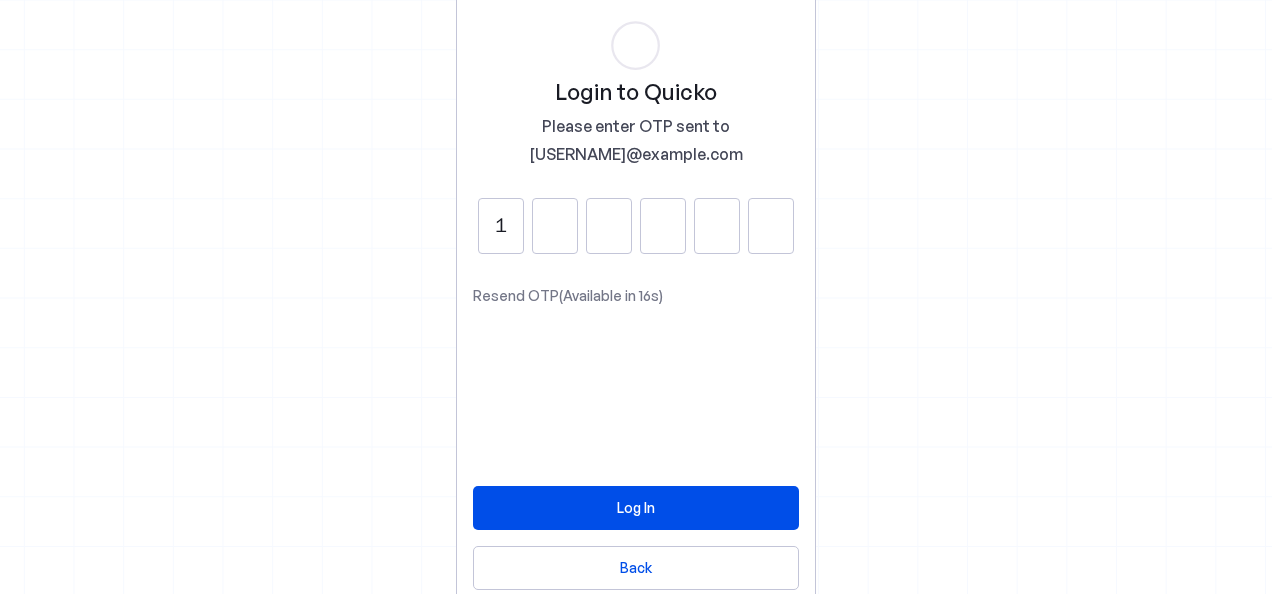 type on "1" 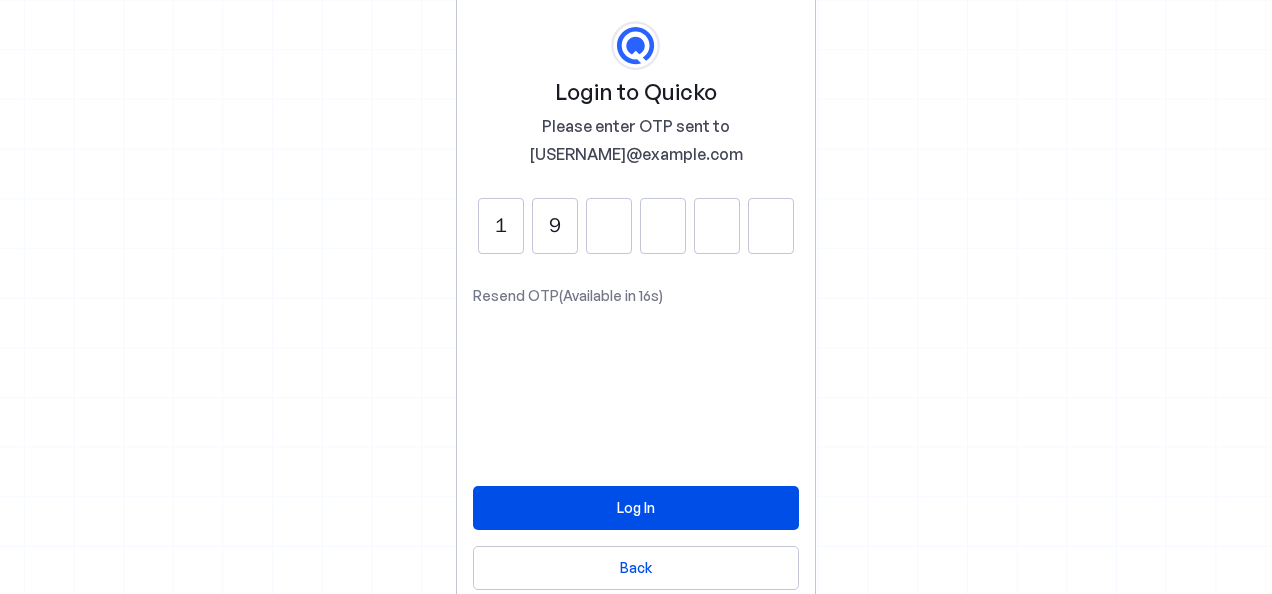 type on "9" 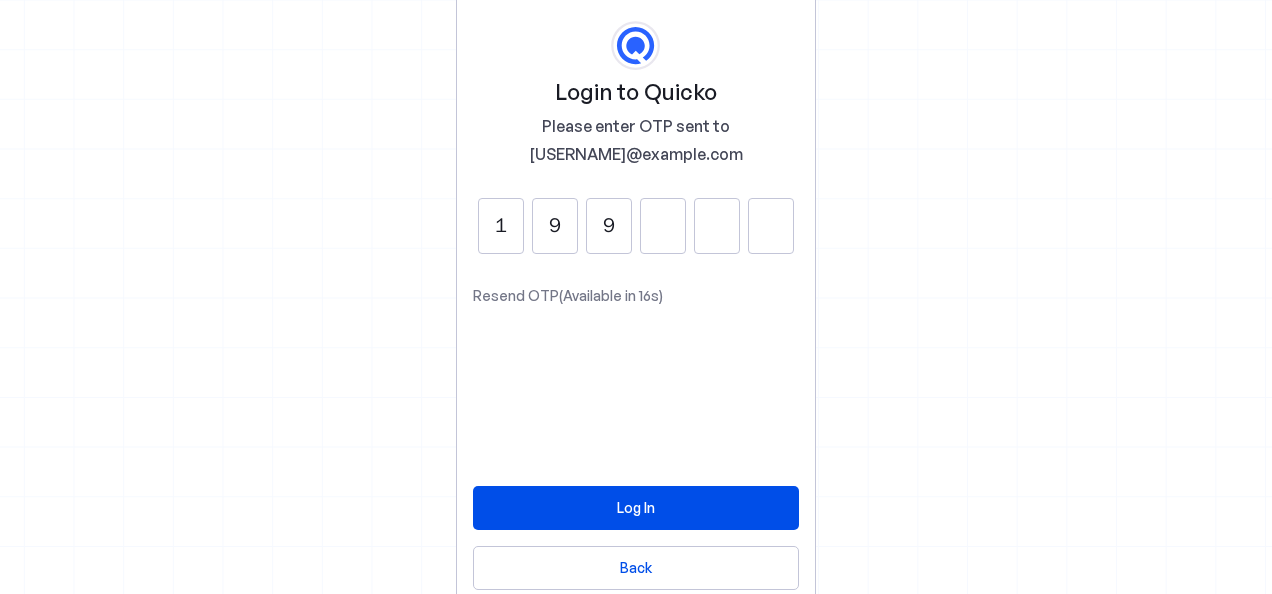 type on "9" 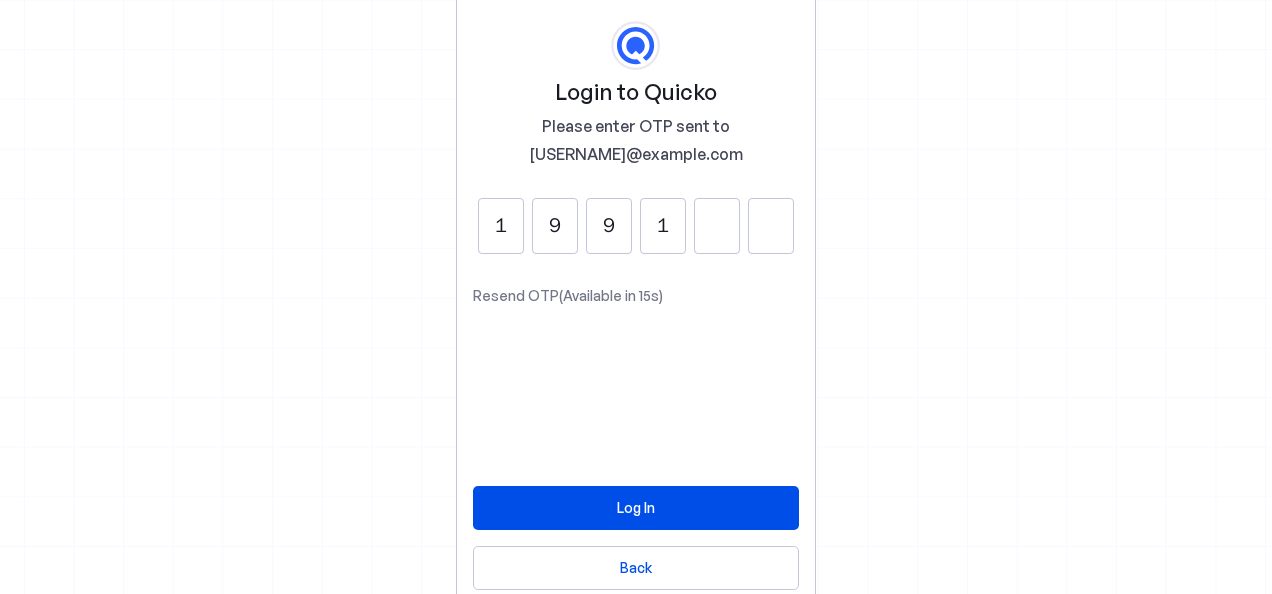 type on "1" 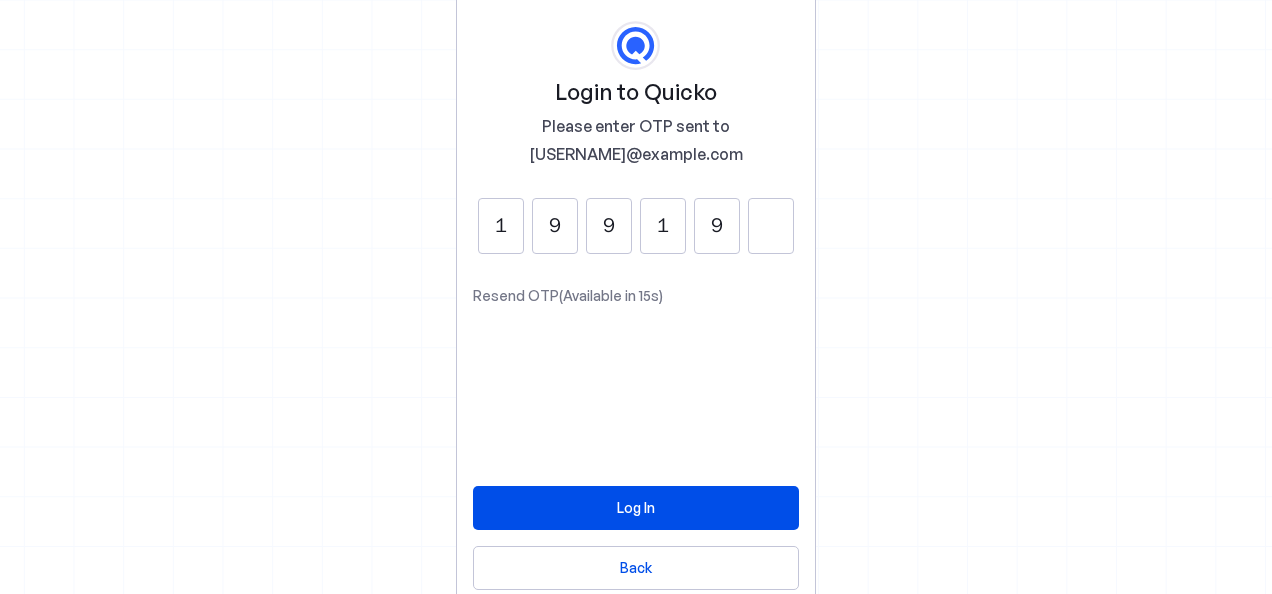 type on "9" 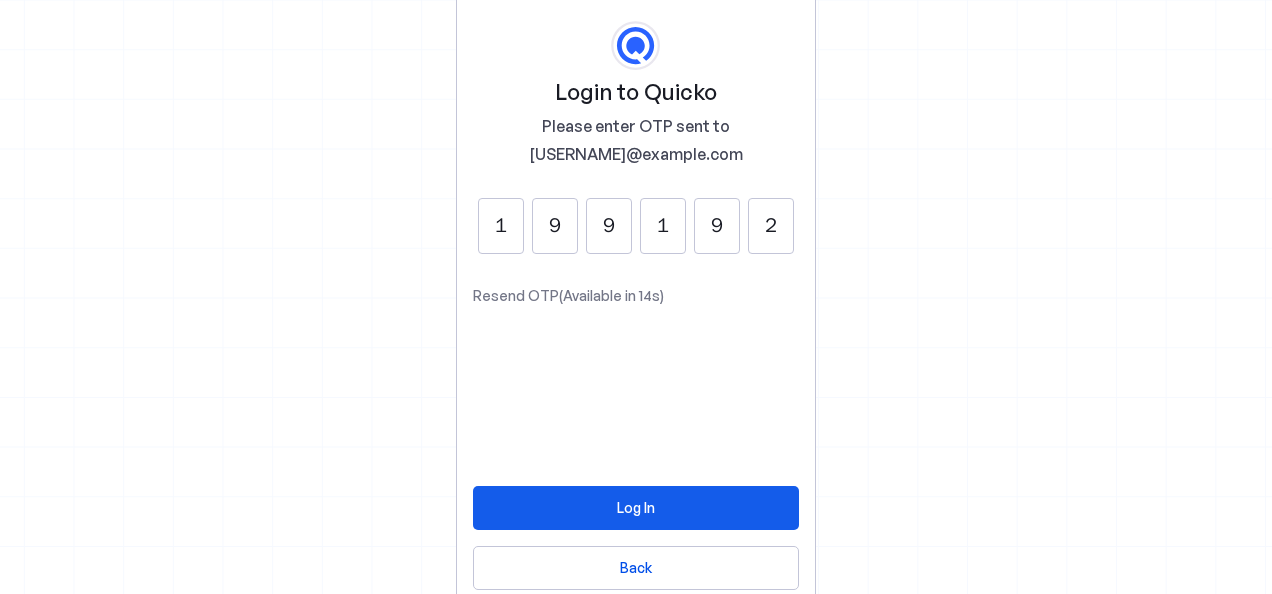 type on "2" 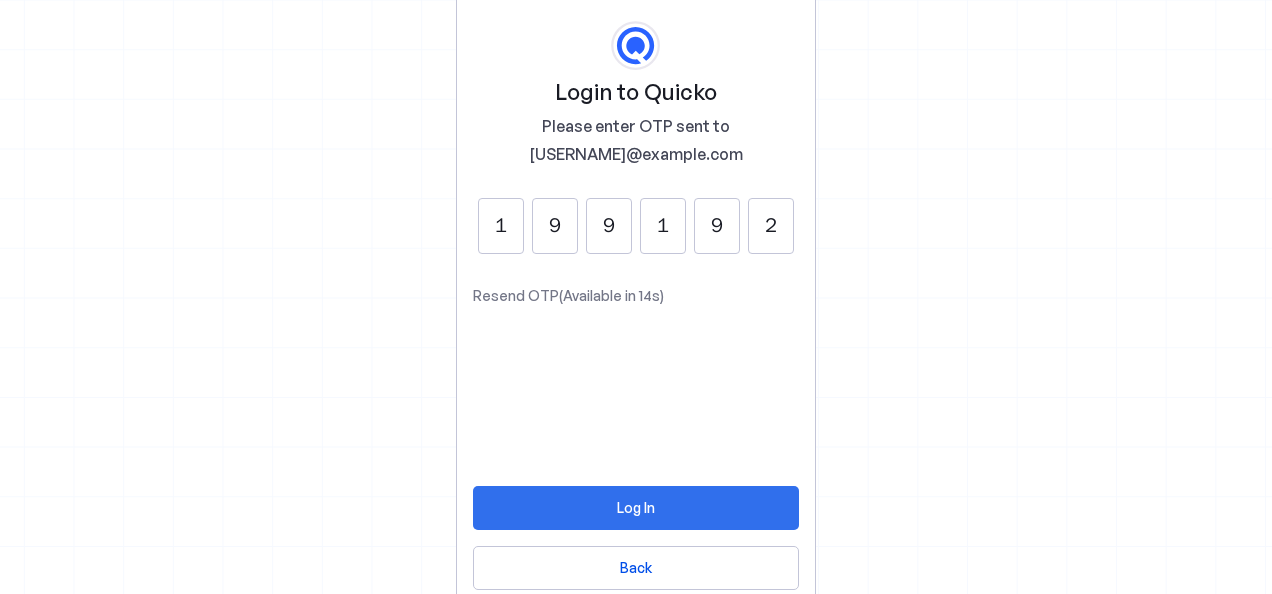 click at bounding box center [636, 508] 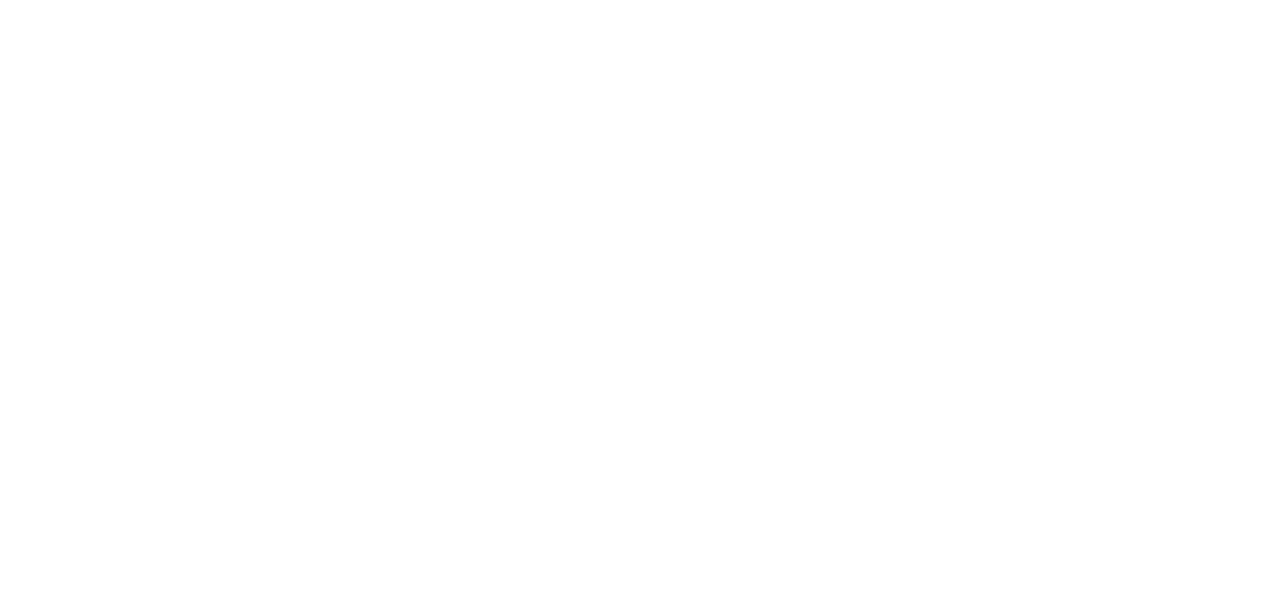 scroll, scrollTop: 0, scrollLeft: 0, axis: both 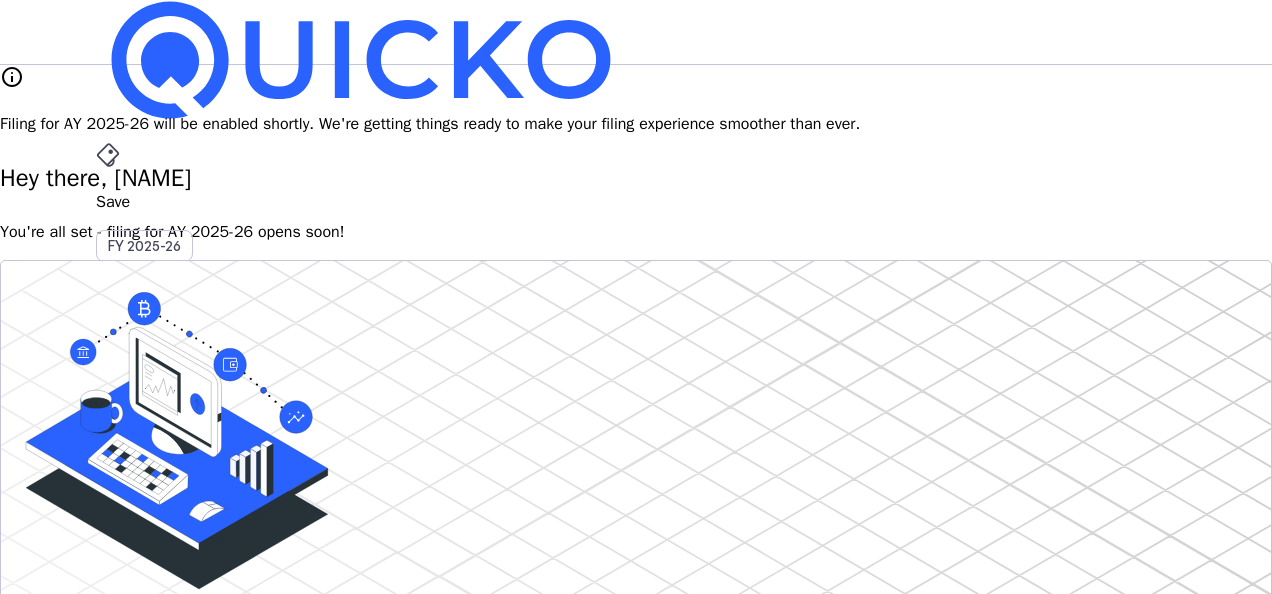click on "AY 2025-26" at bounding box center (145, 452) 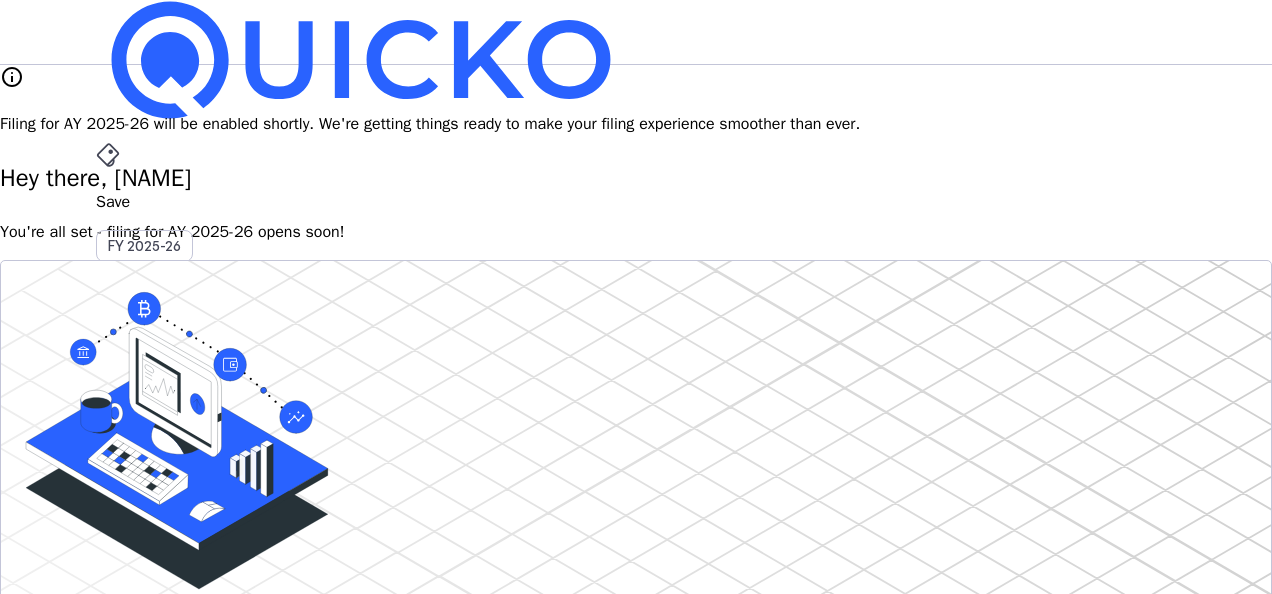 click on "File" at bounding box center [636, 408] 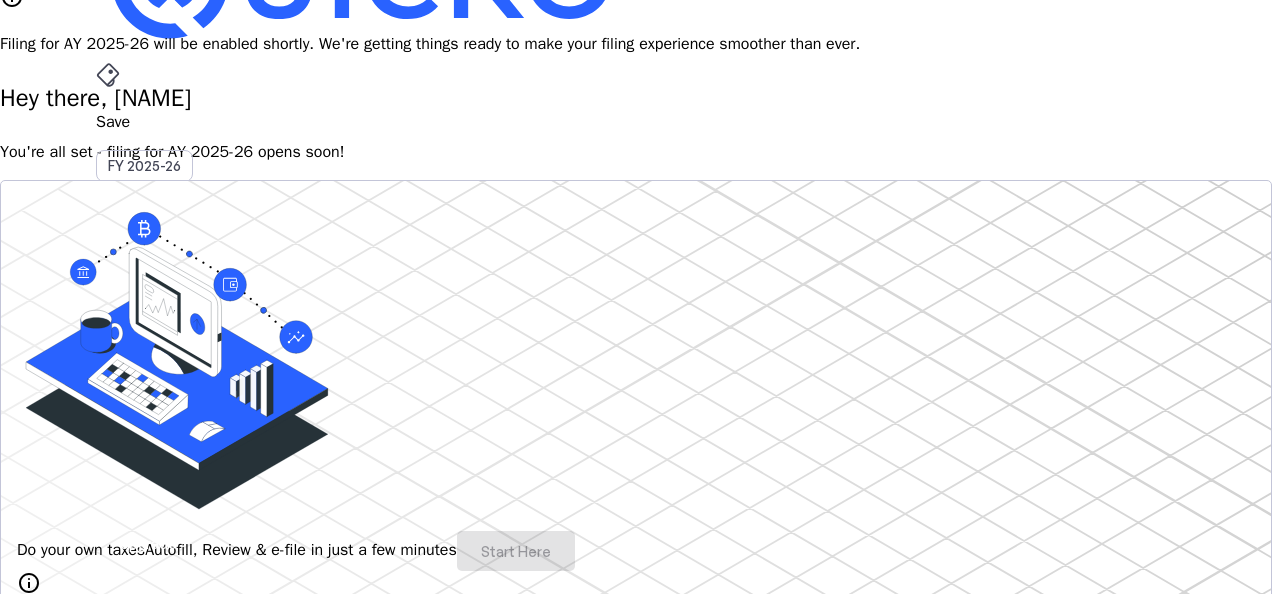 scroll, scrollTop: 500, scrollLeft: 0, axis: vertical 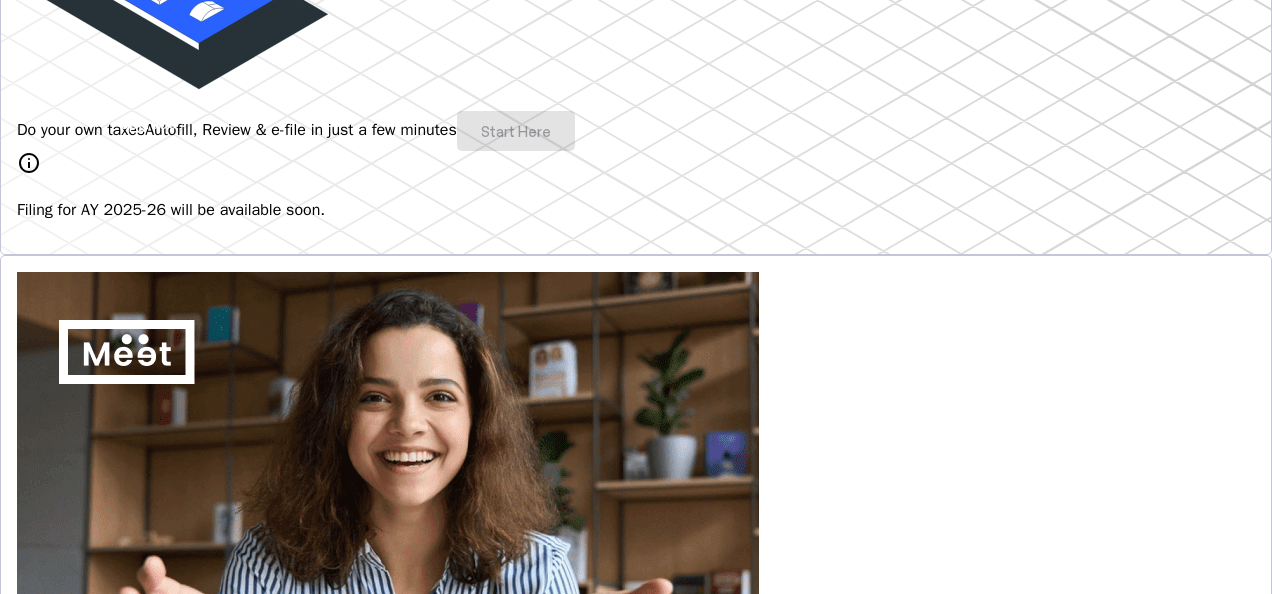 click on "Do your own taxes   Autofill, Review & e-file in just a few minutes   Start Here" at bounding box center (636, 131) 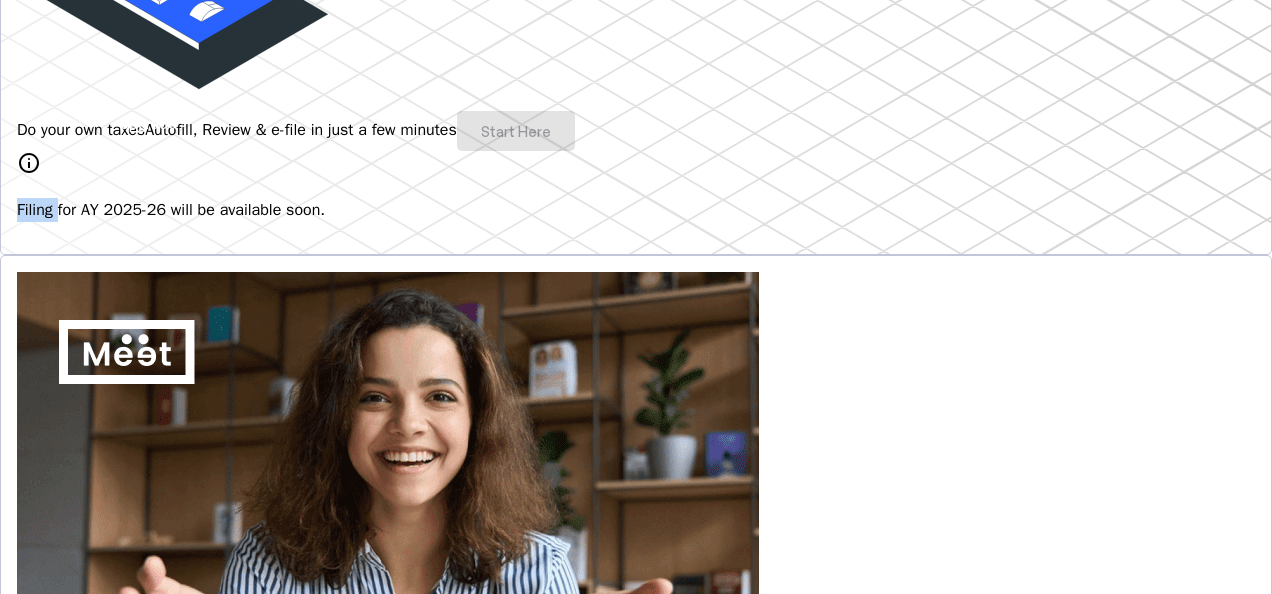 click on "Do your own taxes   Autofill, Review & e-file in just a few minutes   Start Here" at bounding box center (636, 131) 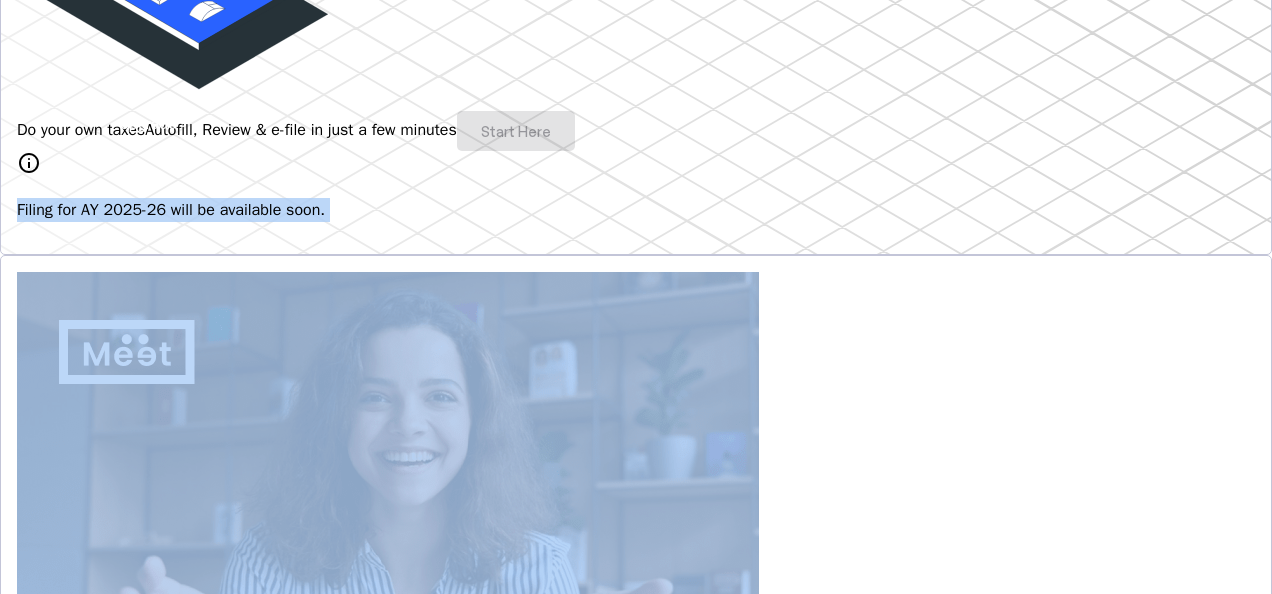 click on "Do your own taxes   Autofill, Review & e-file in just a few minutes   Start Here" at bounding box center (636, 131) 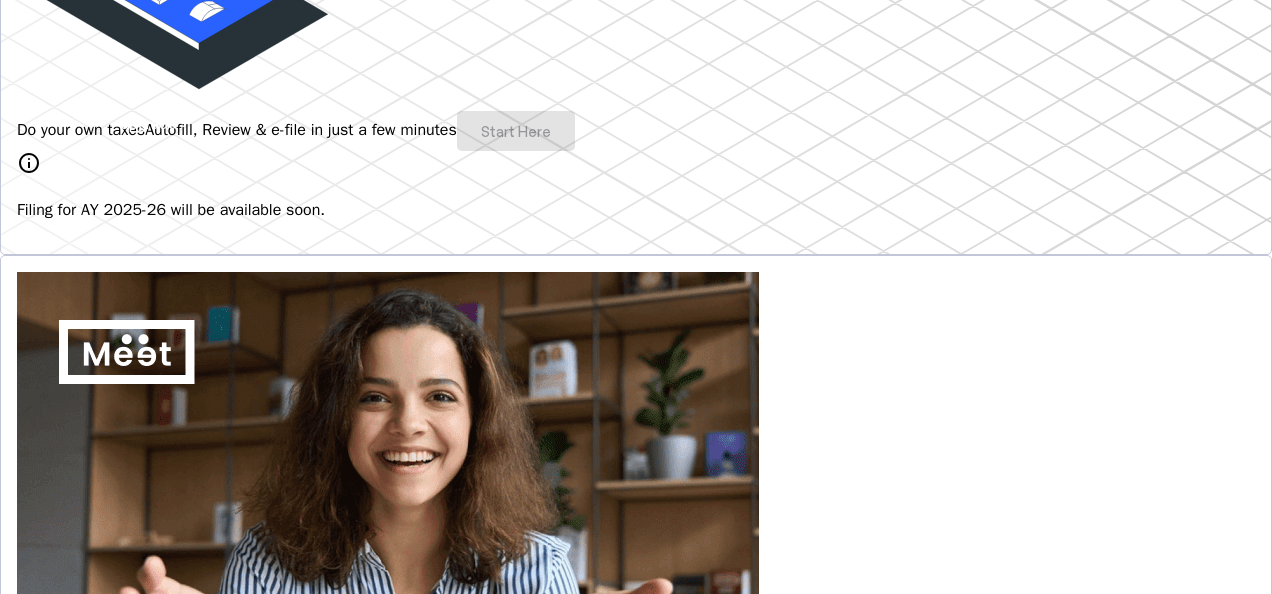 drag, startPoint x: 182, startPoint y: 148, endPoint x: 6, endPoint y: 236, distance: 196.77399 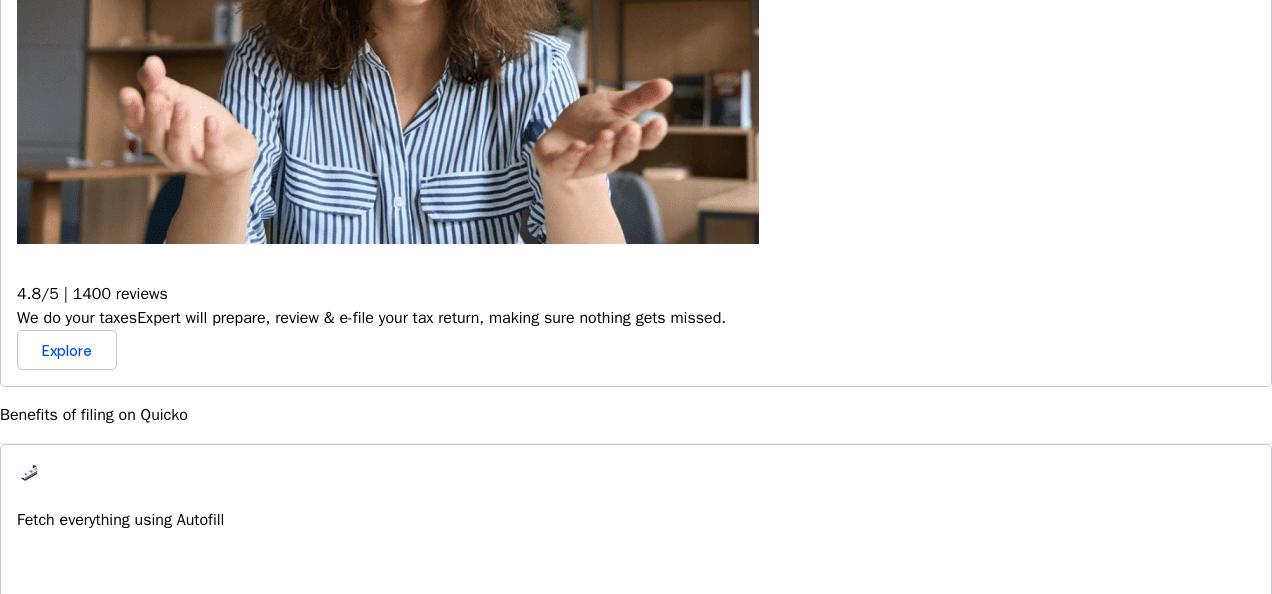 scroll, scrollTop: 1700, scrollLeft: 0, axis: vertical 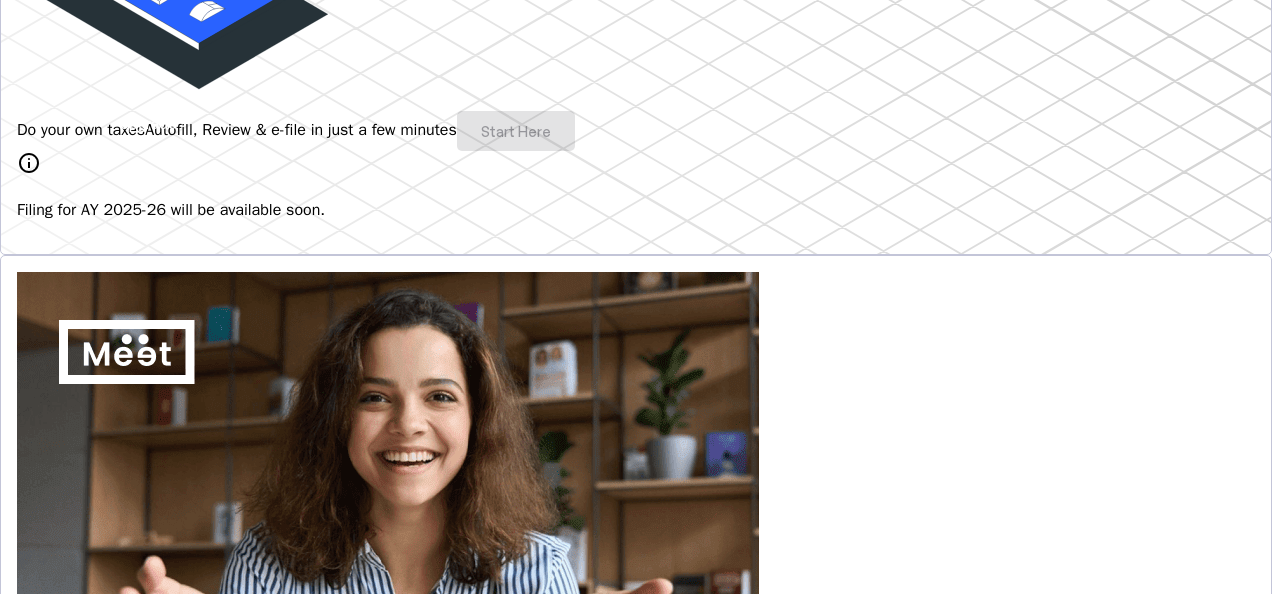 click at bounding box center [67, 850] 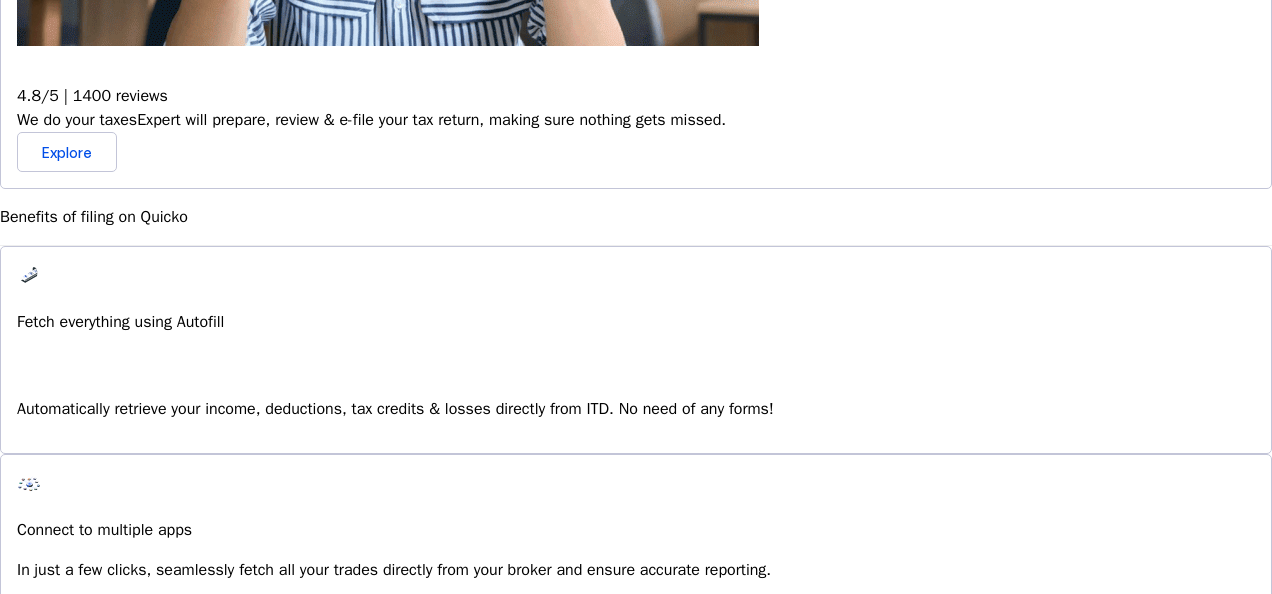 scroll, scrollTop: 1210, scrollLeft: 0, axis: vertical 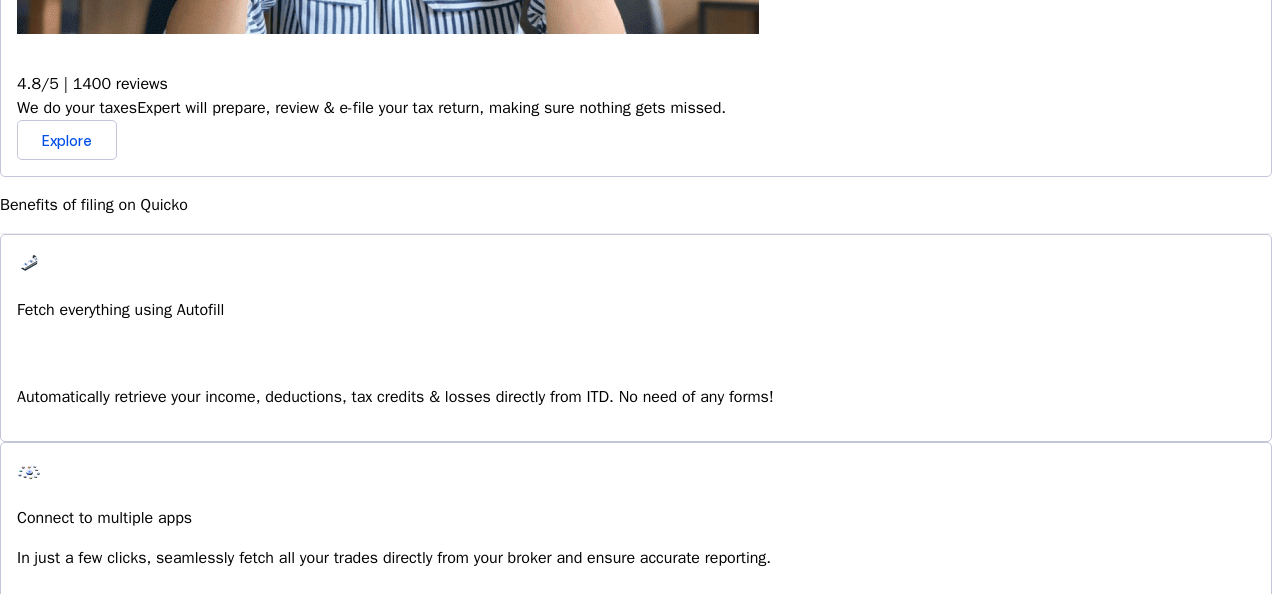 click on "Revise Return" at bounding box center [636, 1121] 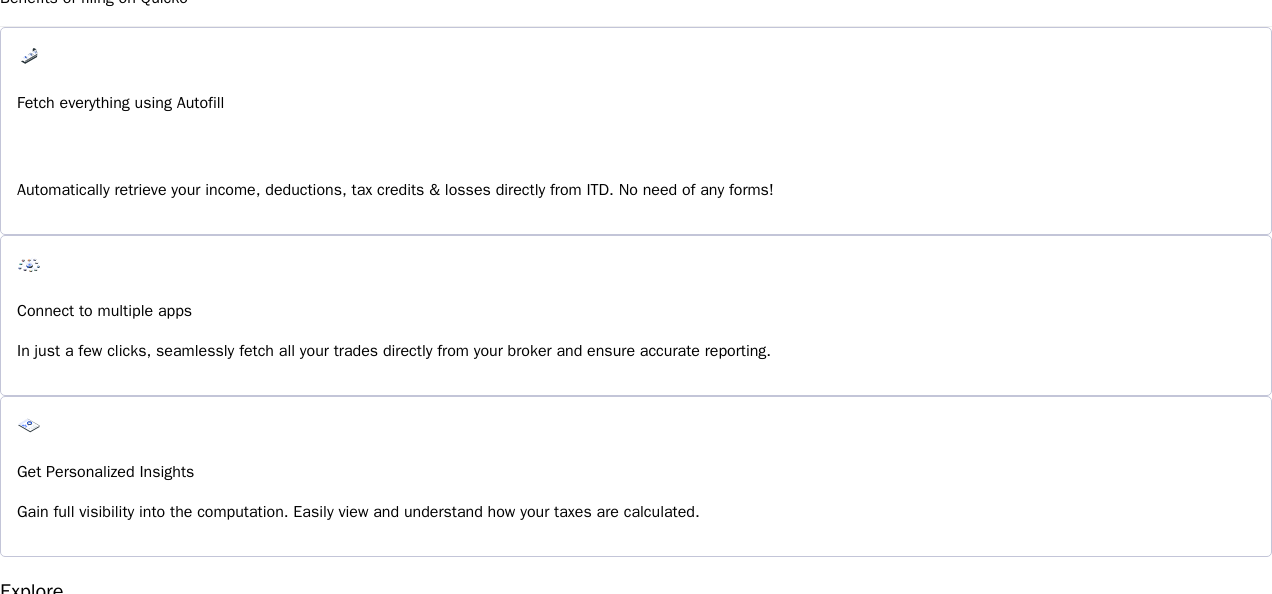 scroll, scrollTop: 1510, scrollLeft: 0, axis: vertical 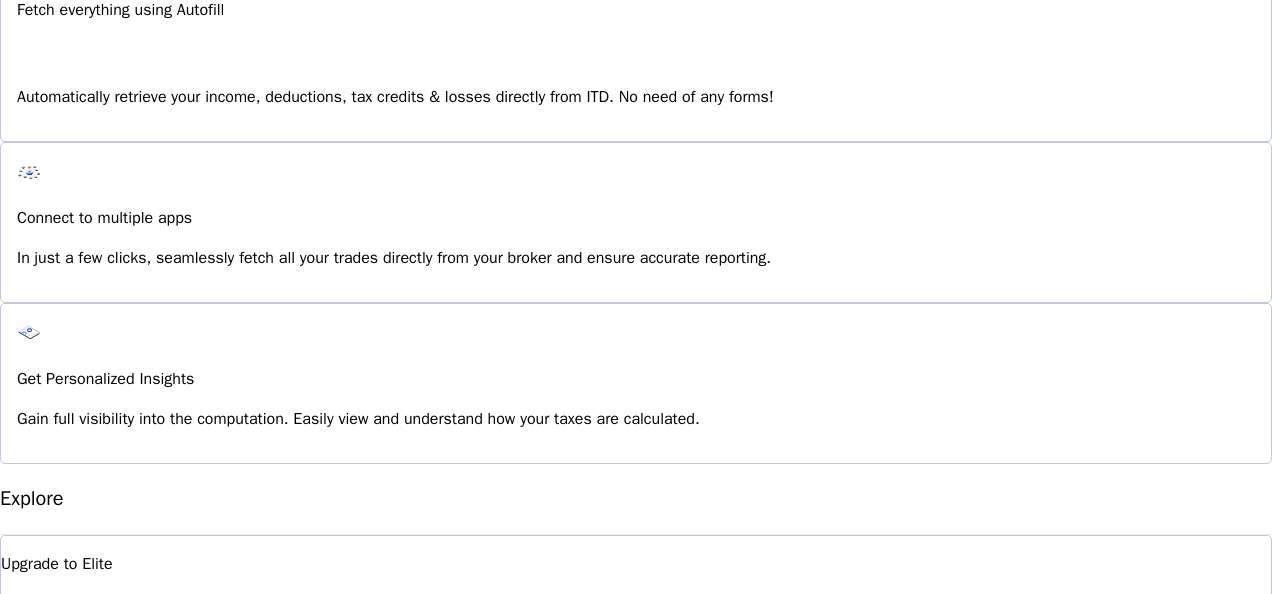 click on "Explore" at bounding box center (51, 983) 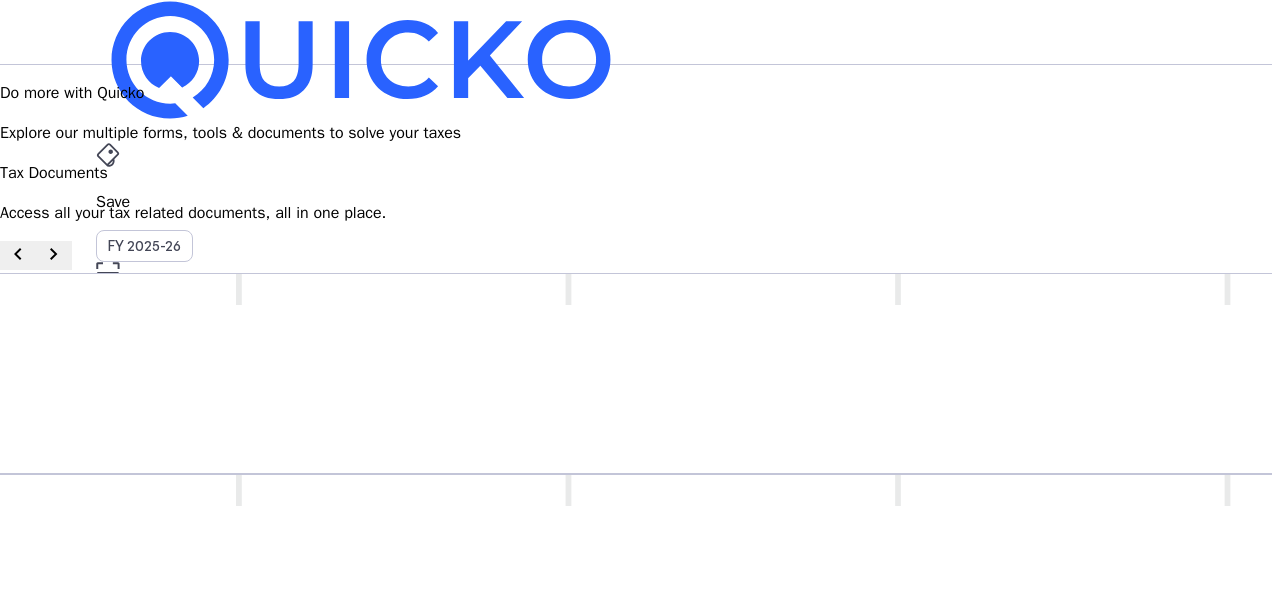 scroll, scrollTop: 248, scrollLeft: 0, axis: vertical 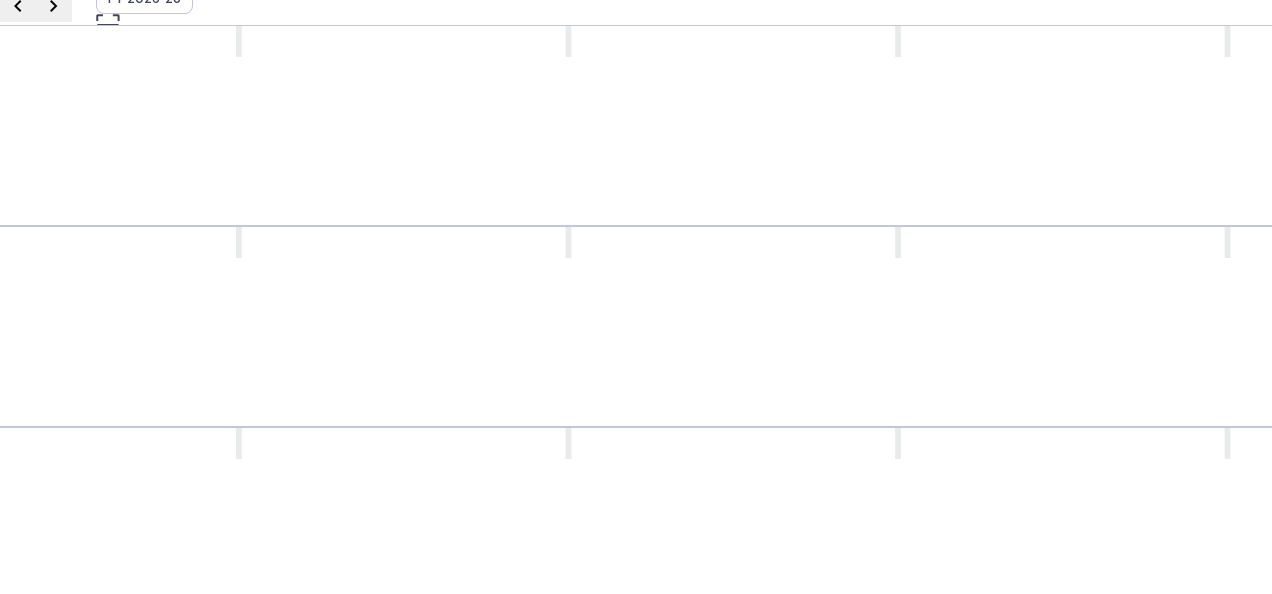 click on "Annual Information Statement (AIS) A comprehensive statement detailing all financial transactions reported to the tax authorities during a financial year. Download as .xlsx & .json chevron_right" at bounding box center [900, 784] 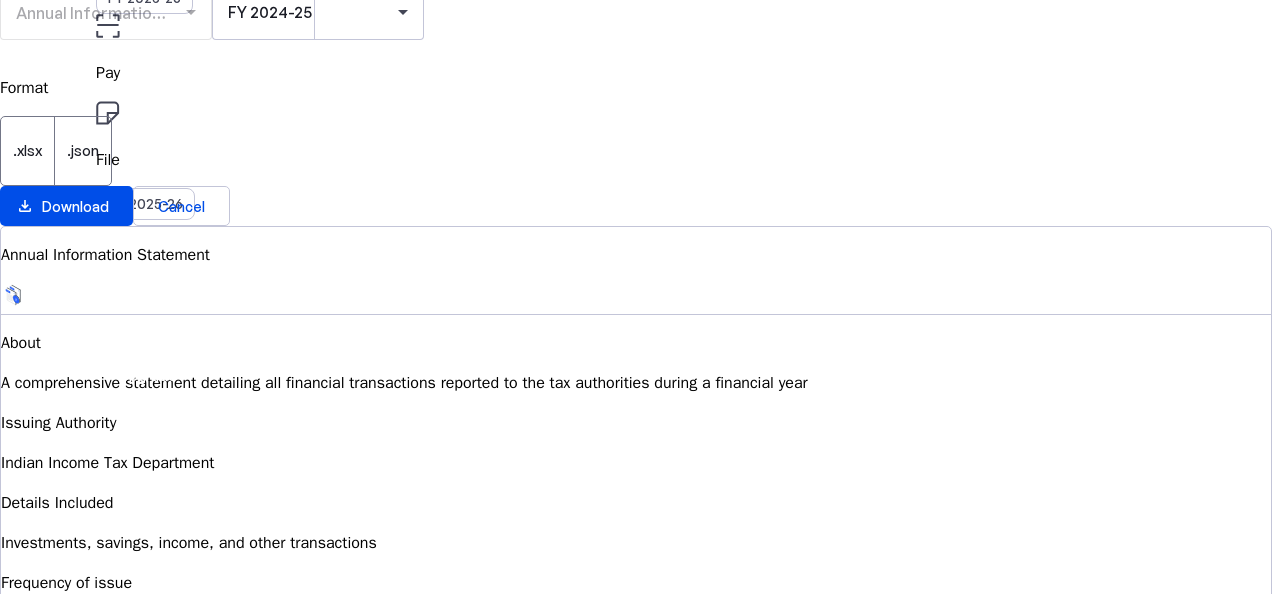 scroll, scrollTop: 0, scrollLeft: 0, axis: both 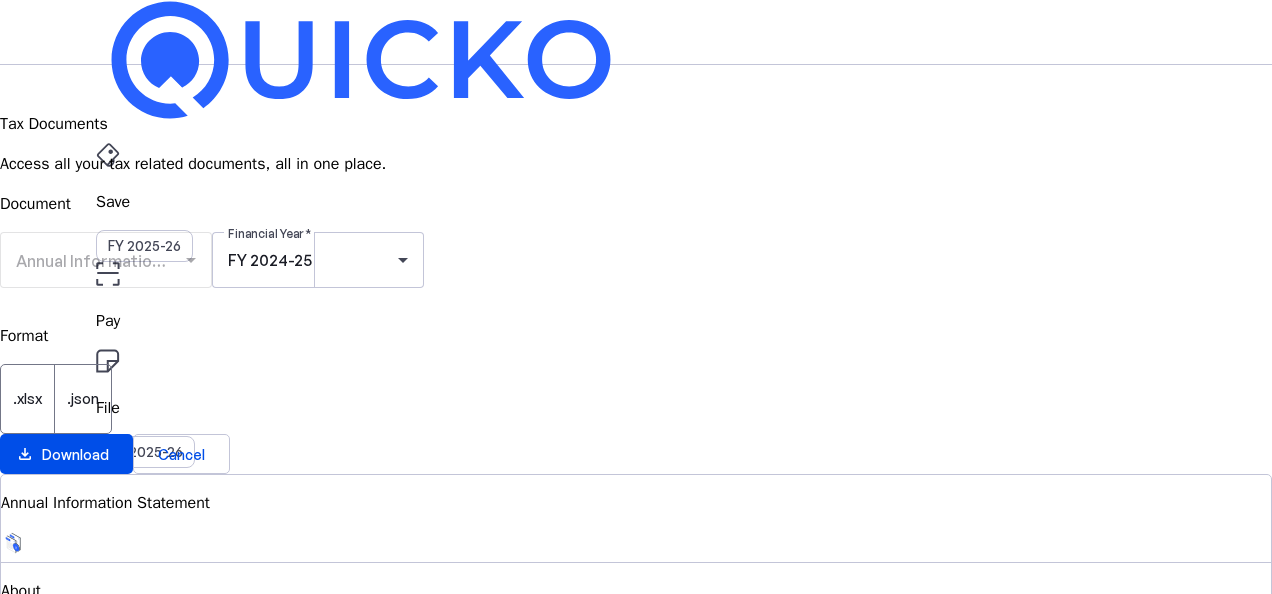 click on "Save FY 2025-26 Pay File AY 2025-26 Tax Documents arrow_drop_down AK Upgrade Tax Documents Access all your tax related documents, all in one place. Document Annual Information Statement (AIS) Financial Year FY 2024-25 Format .xlsx .json download_file Download Cancel Annual Information Statement About A comprehensive statement detailing all financial transactions reported to the tax authorities during a financial year Issuing Authority Indian Income Tax Department Details Included Investments, savings, income, and other transactions Frequency of issue Periodically (throughout the year) © Quicko Infosoft Private Limited Built with favorite from [CITY]" at bounding box center [636, 533] 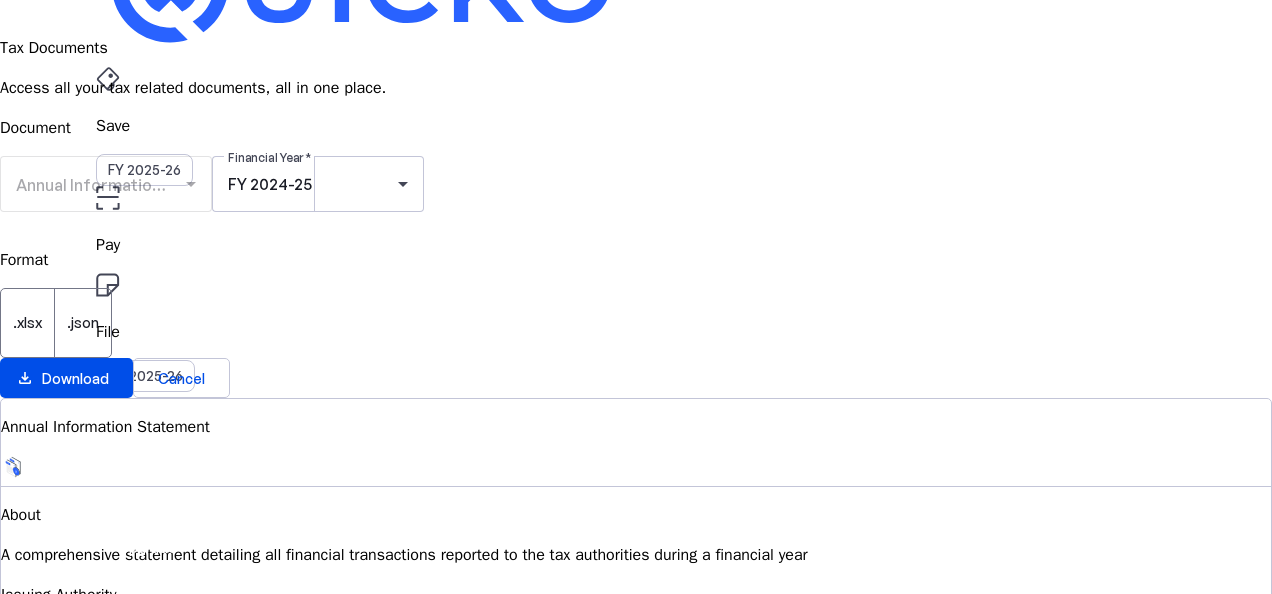 scroll, scrollTop: 77, scrollLeft: 0, axis: vertical 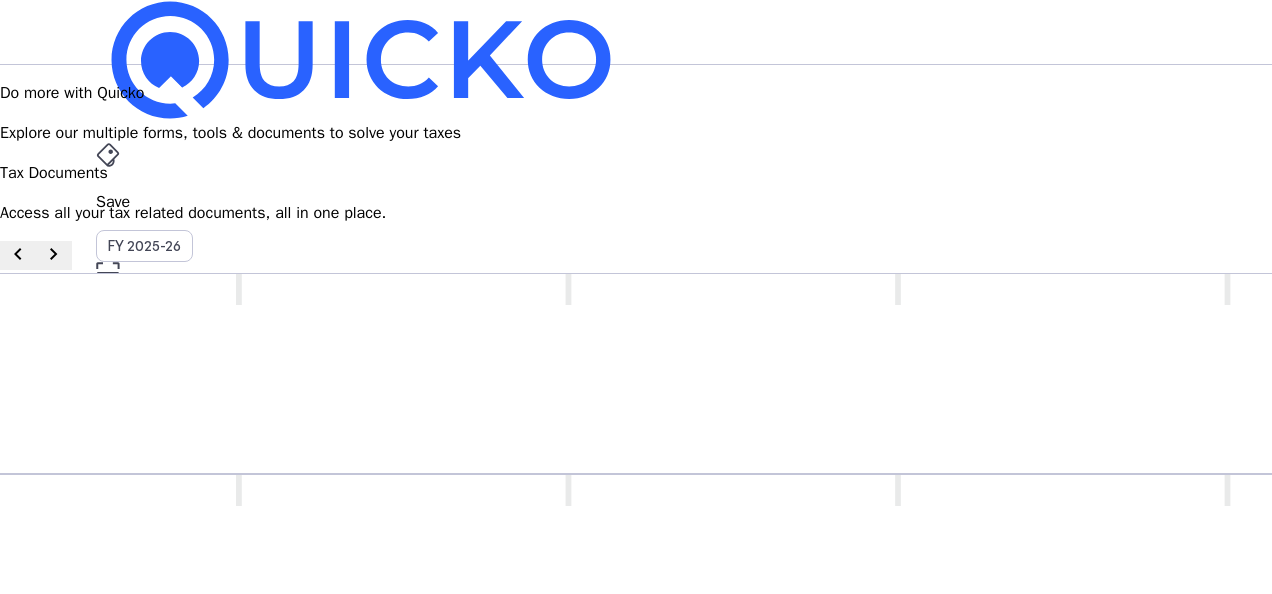 click on "Save" at bounding box center (636, 202) 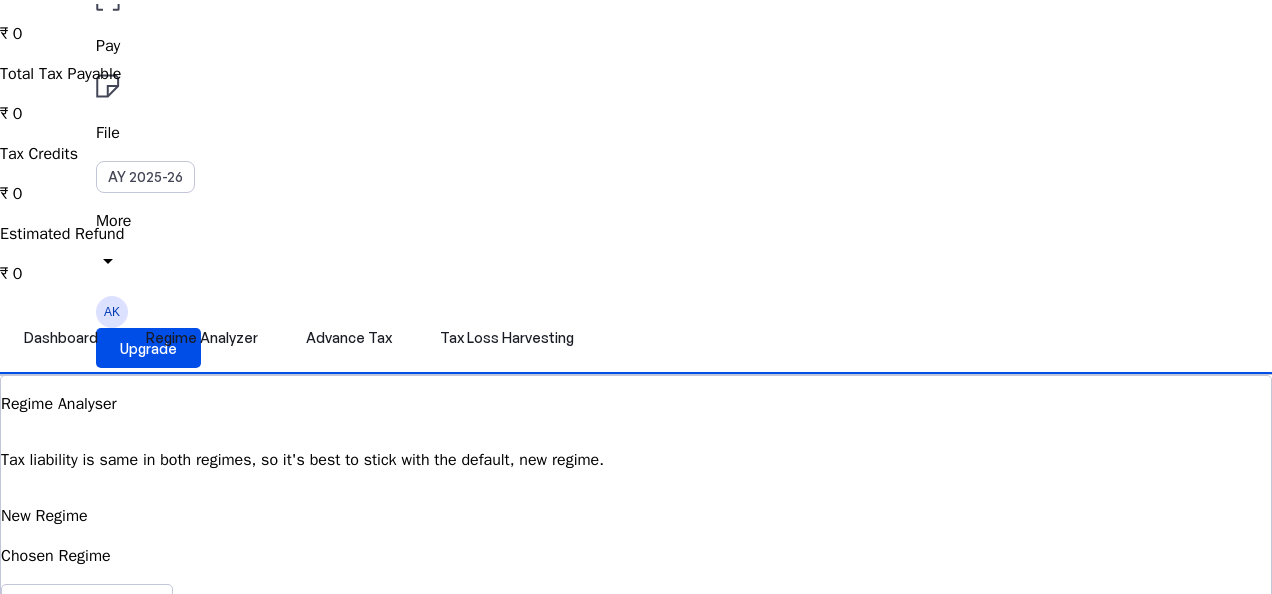 scroll, scrollTop: 0, scrollLeft: 0, axis: both 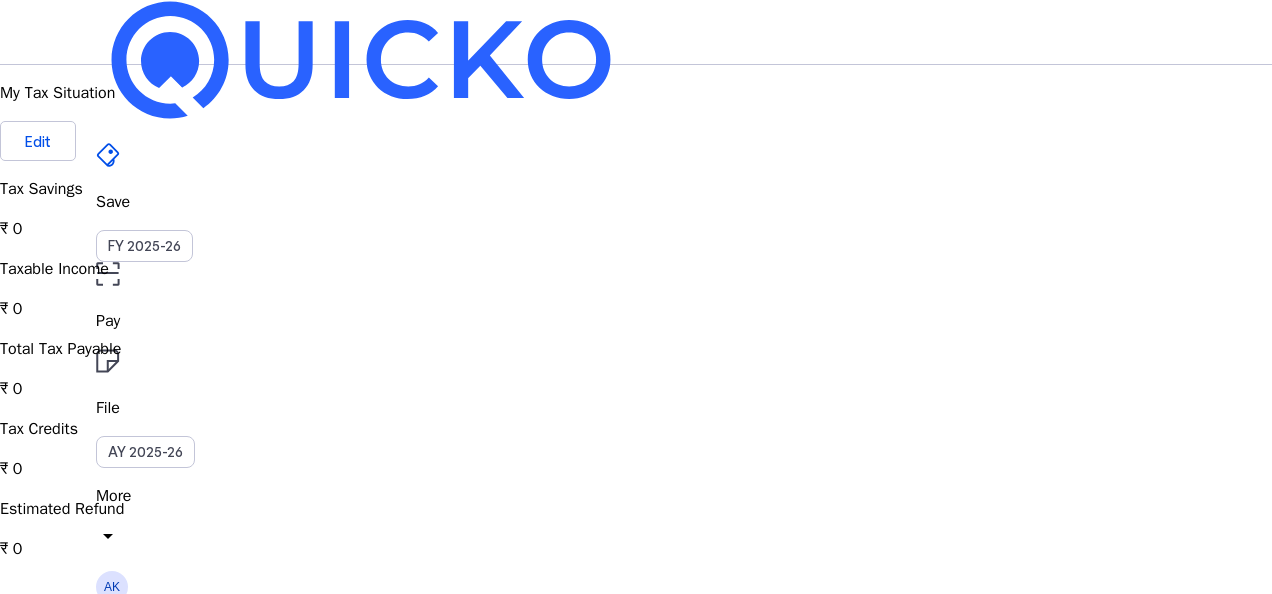click on "Pay" at bounding box center [636, 321] 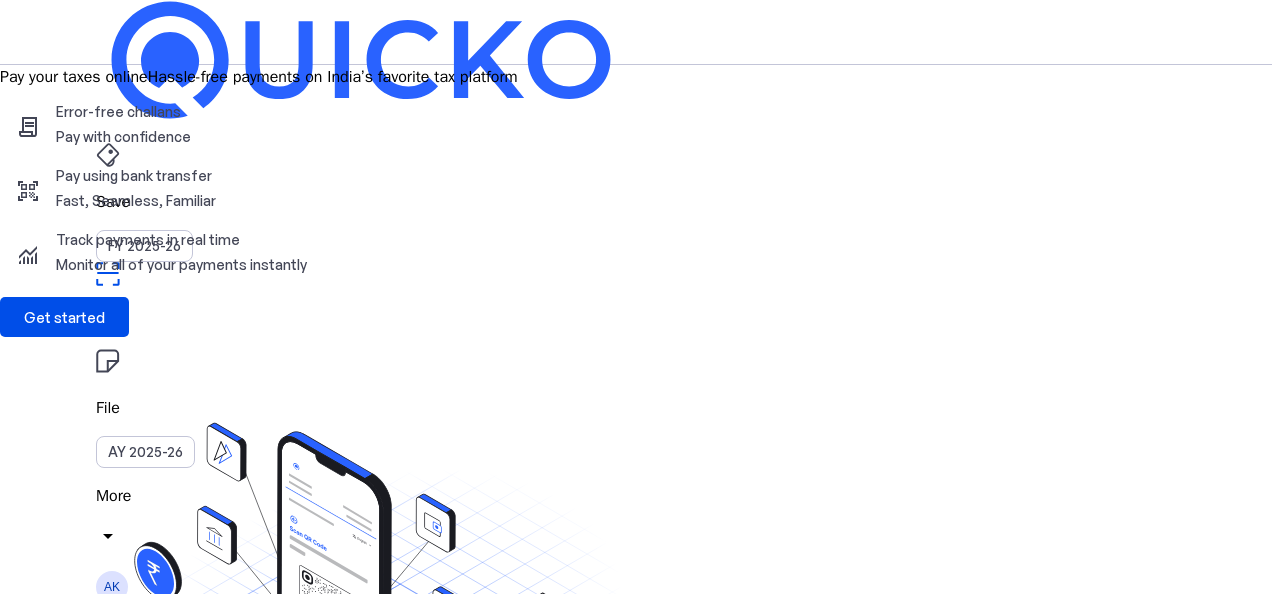 click on "File" at bounding box center [636, 202] 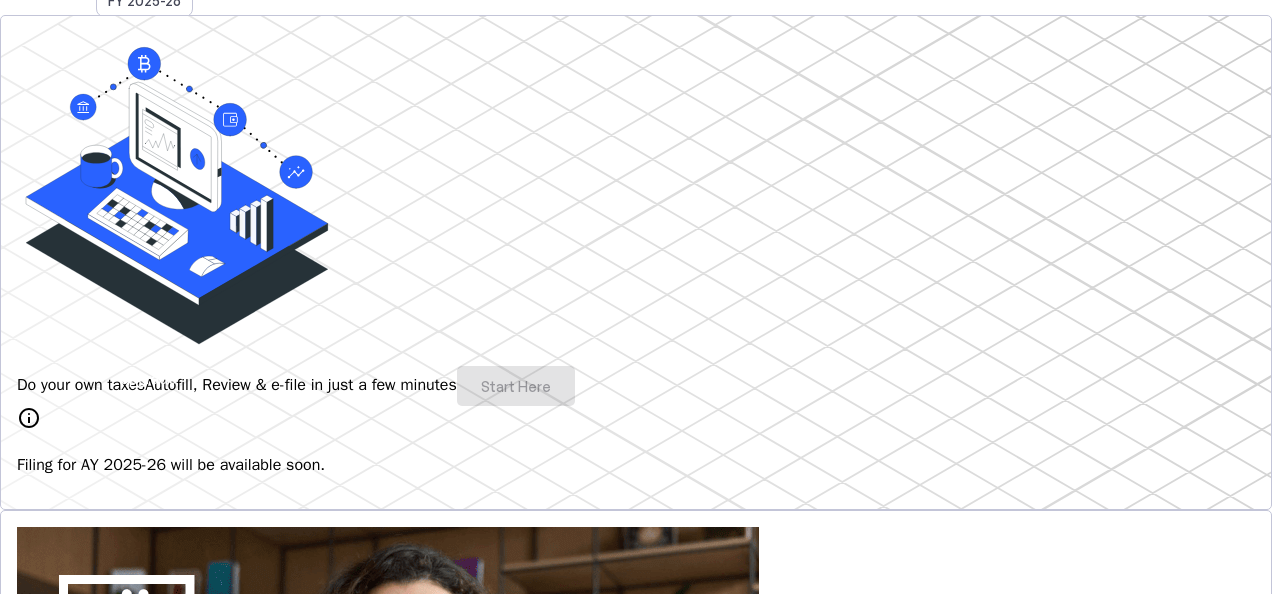 scroll, scrollTop: 250, scrollLeft: 0, axis: vertical 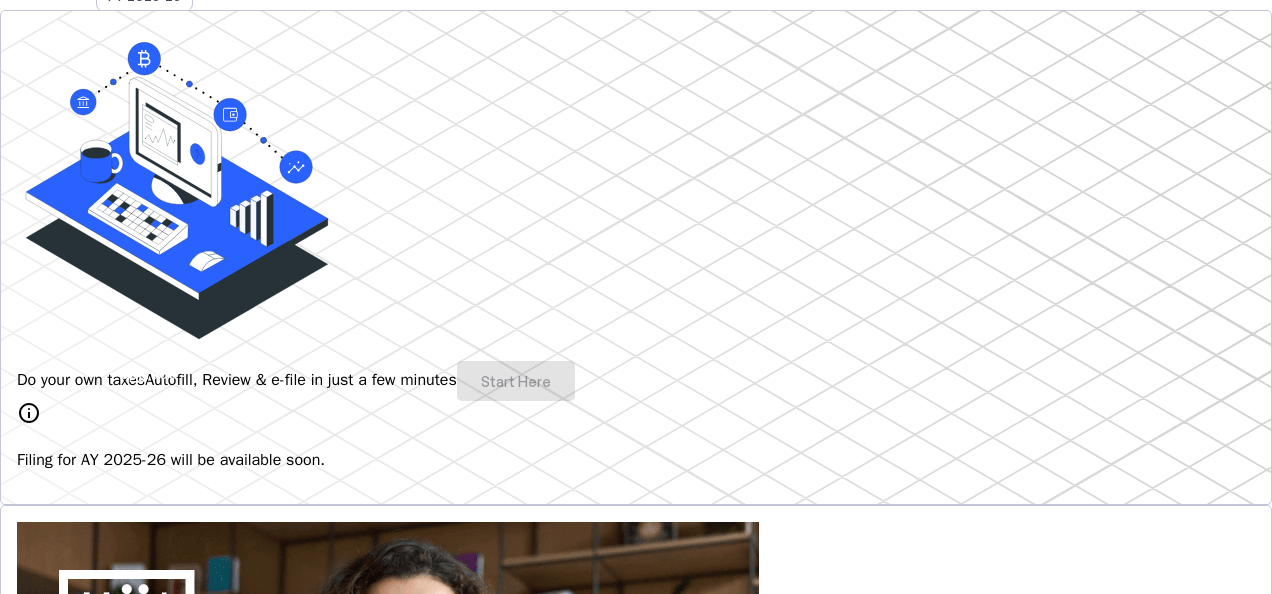 click on "Do your own taxes   Autofill, Review & e-file in just a few minutes   Start Here" at bounding box center (636, 381) 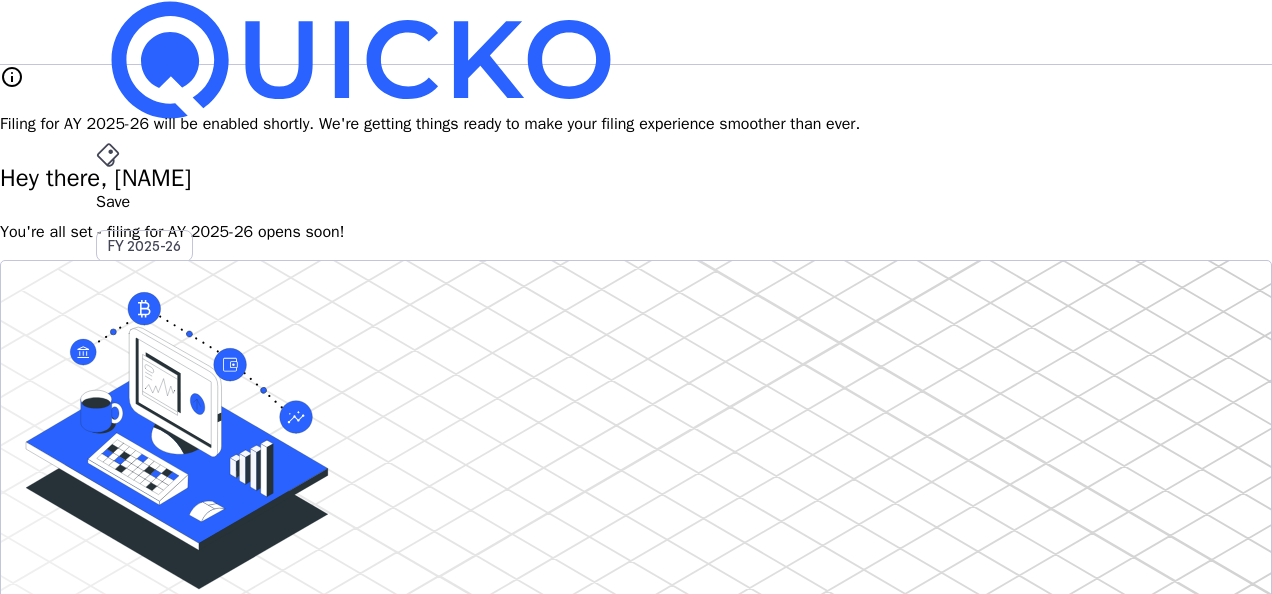 click on "More" at bounding box center (636, 496) 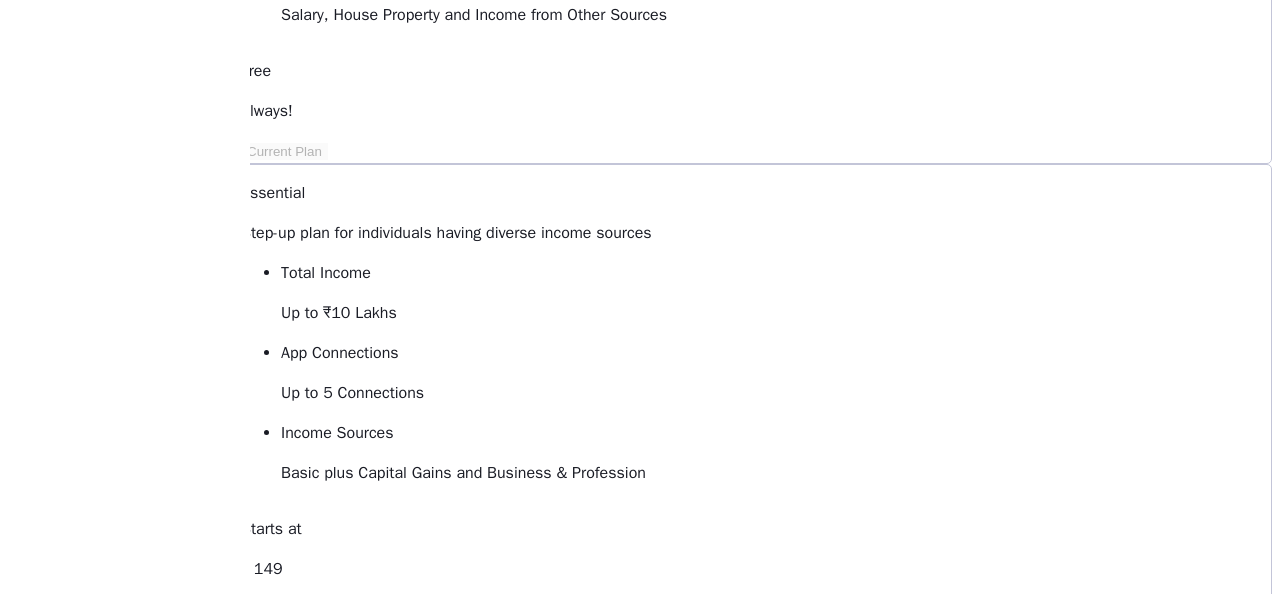 scroll, scrollTop: 458, scrollLeft: 0, axis: vertical 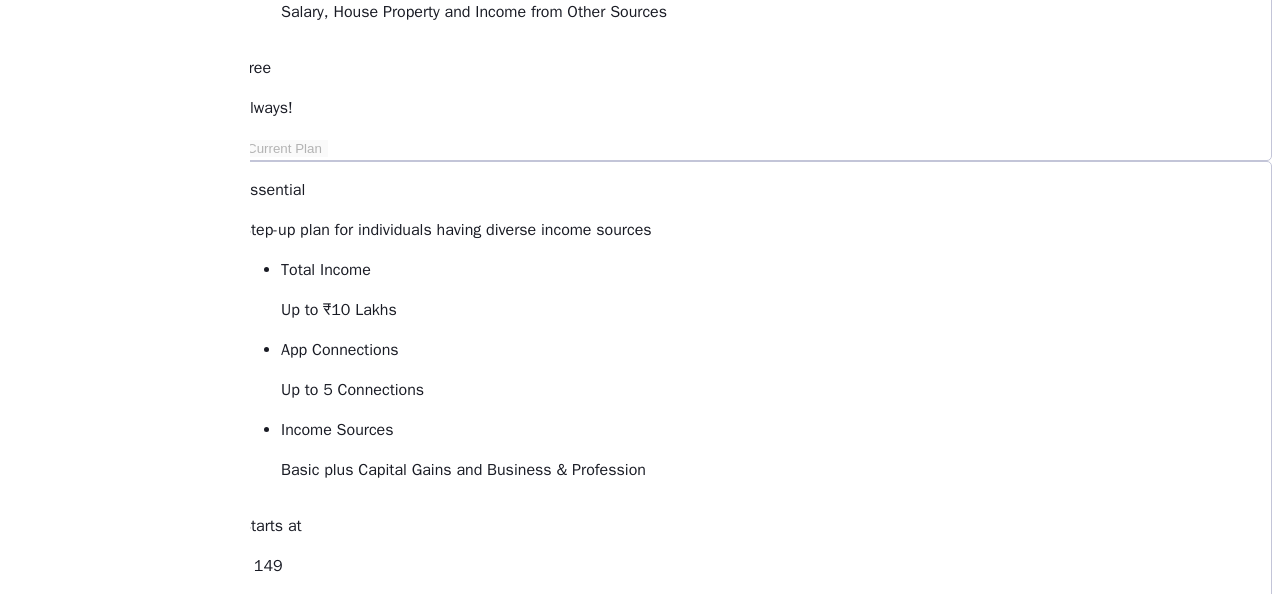 click on "View Comparison" at bounding box center [298, 1249] 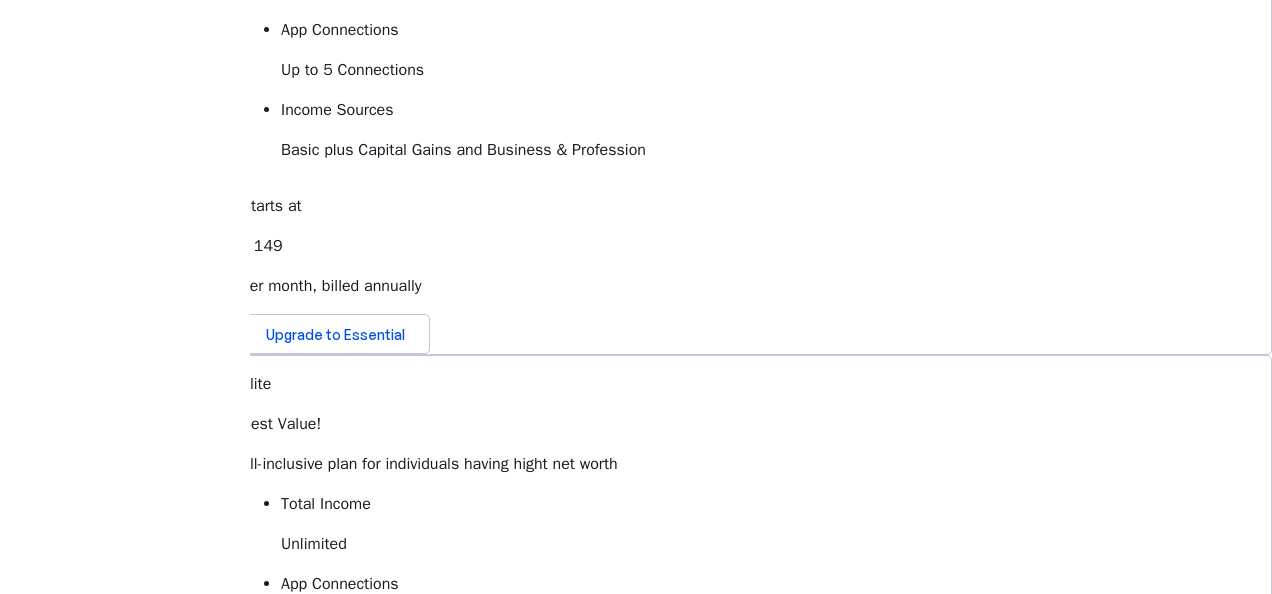 scroll, scrollTop: 614, scrollLeft: 0, axis: vertical 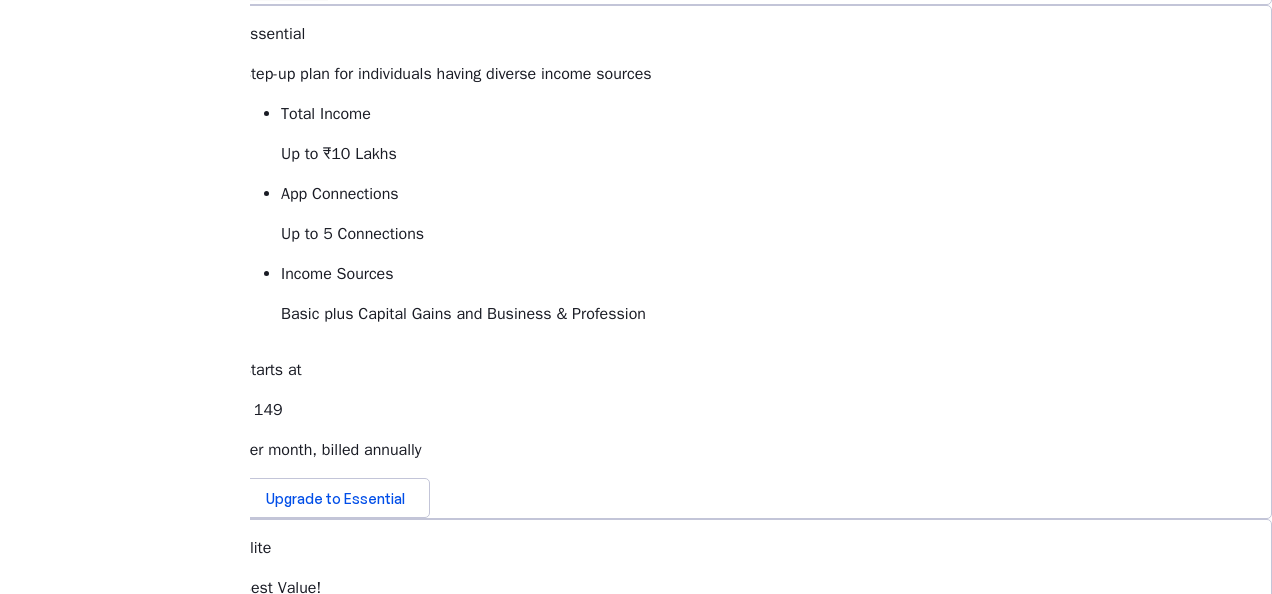 click on "Upgrade to Elite" at bounding box center (319, 1052) 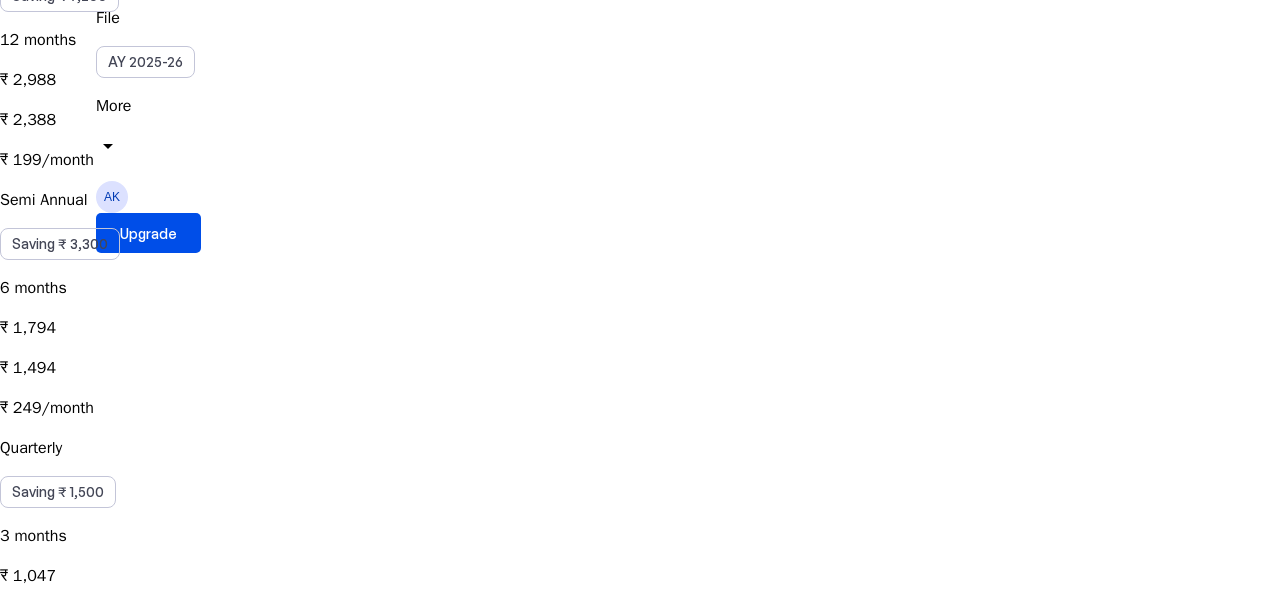 scroll, scrollTop: 432, scrollLeft: 0, axis: vertical 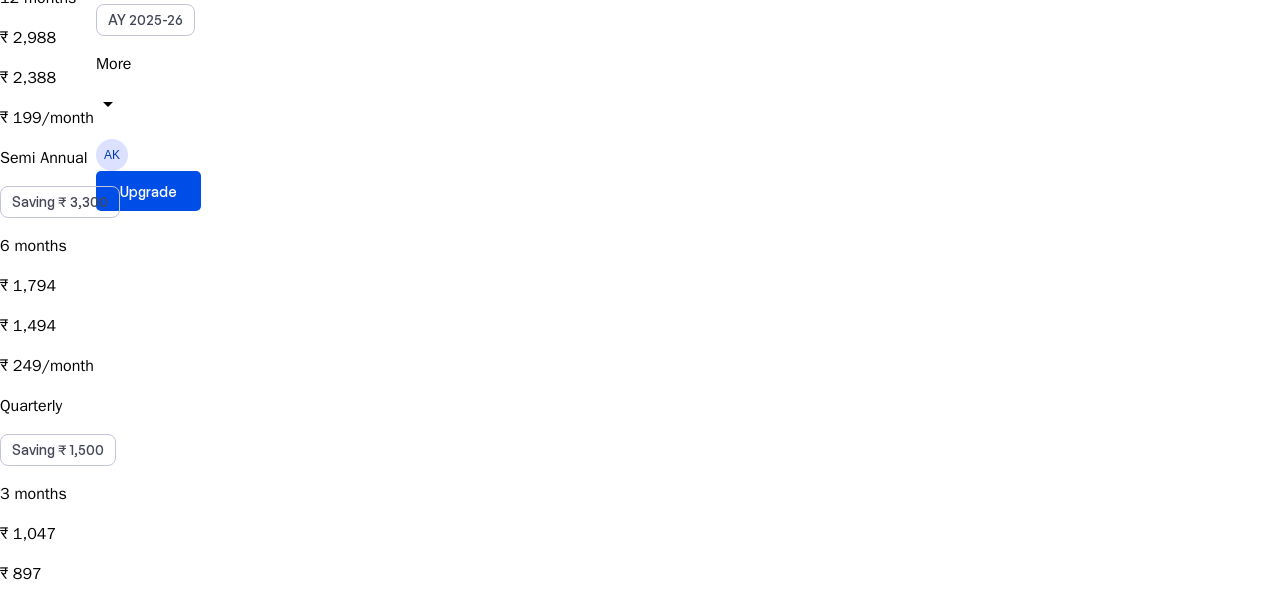 click on "Purchasing Elite one time would keep your plan active for 30 days, granting you access to all Elite features during this period." at bounding box center (636, 734) 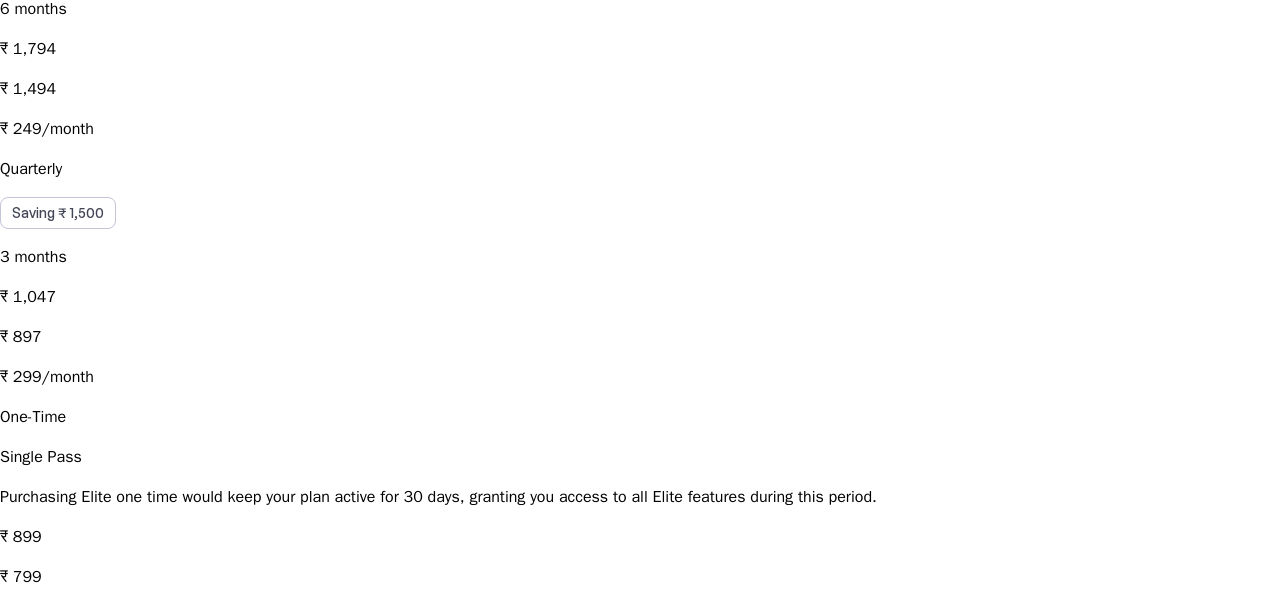 scroll, scrollTop: 670, scrollLeft: 0, axis: vertical 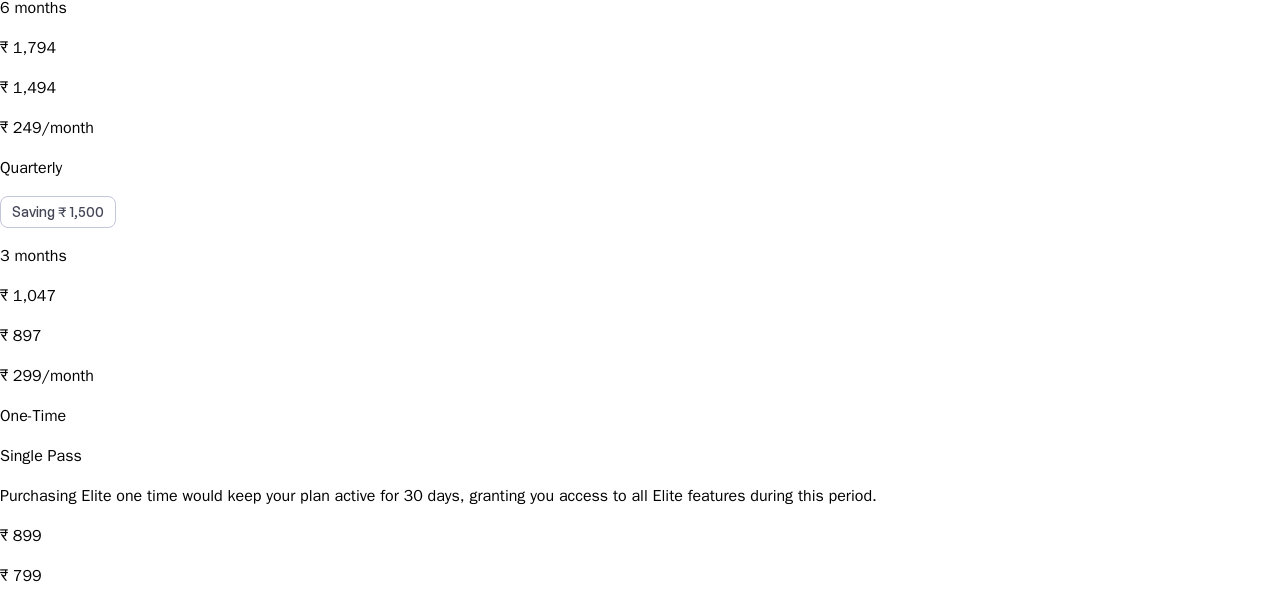 click on "Single Pass Purchasing Elite one time would keep your plan active for 30 days, granting you access to all Elite features during this period." at bounding box center (636, 476) 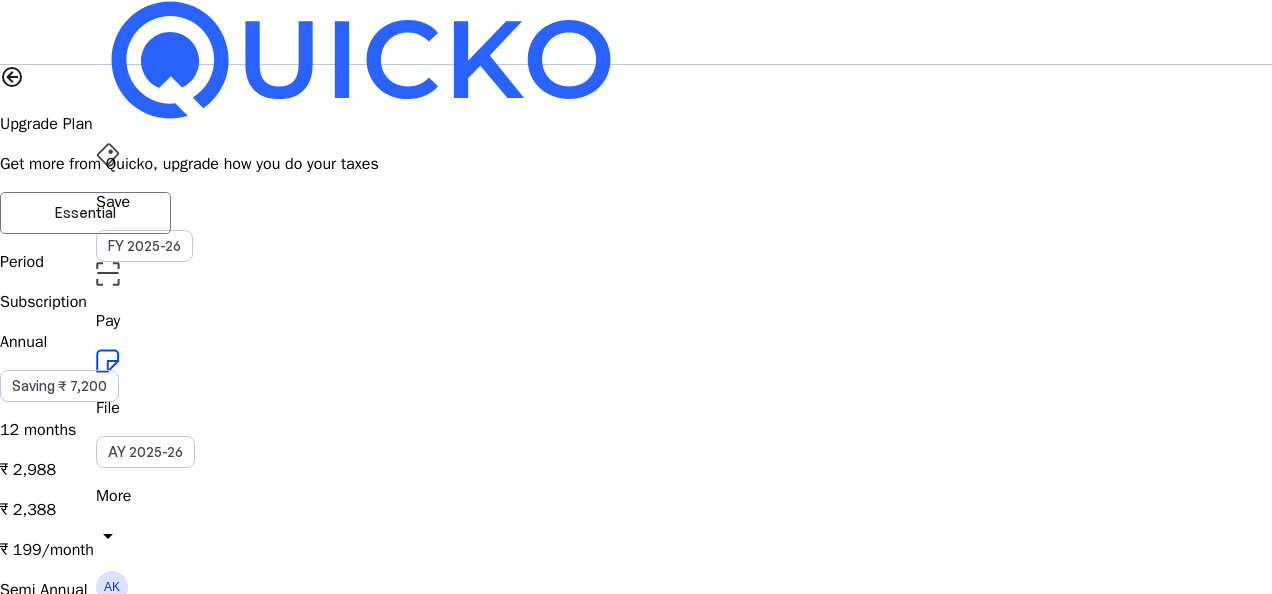 click on "cancel" at bounding box center [12, 2420] 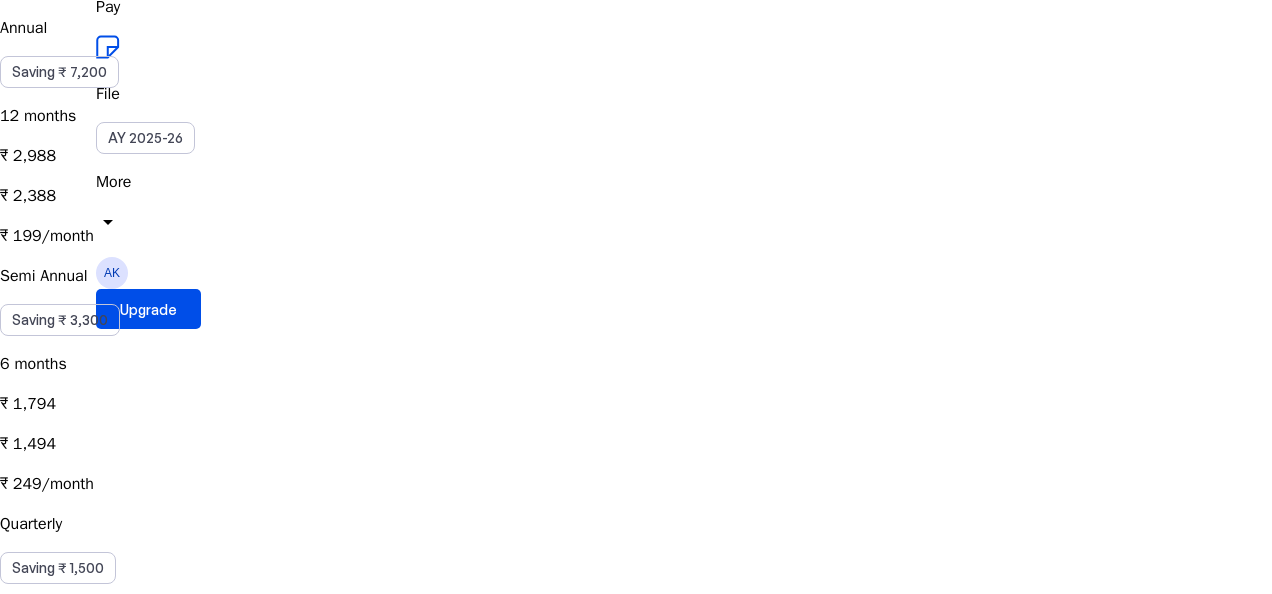 scroll, scrollTop: 320, scrollLeft: 0, axis: vertical 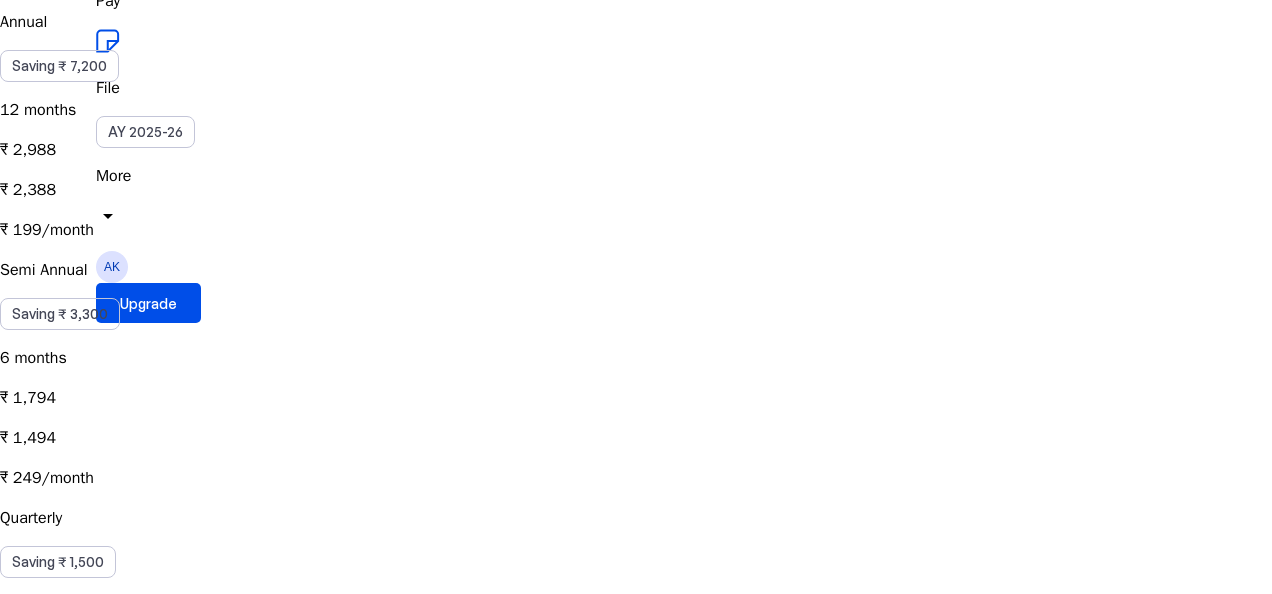 click at bounding box center (78, 1828) 